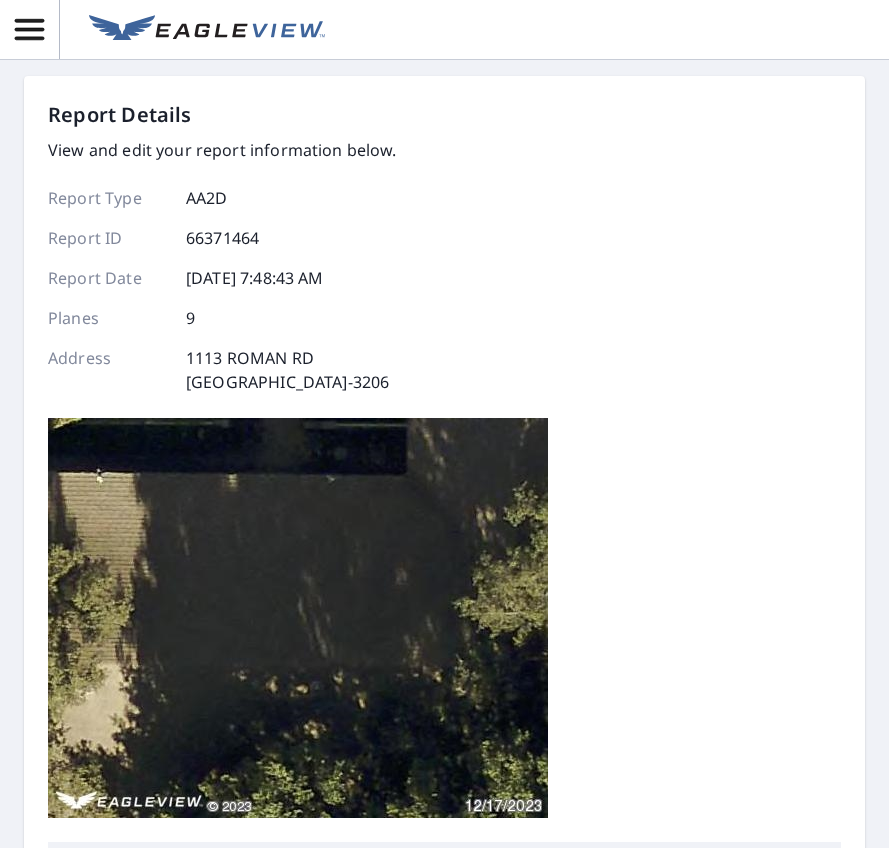 scroll, scrollTop: 0, scrollLeft: 0, axis: both 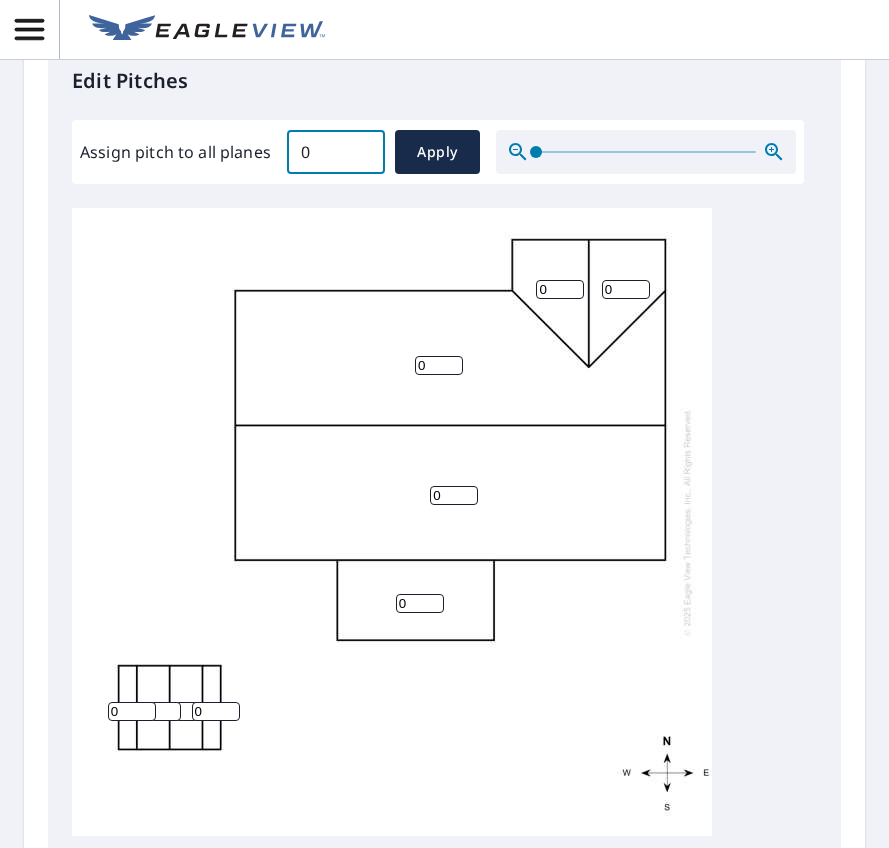 type on "0" 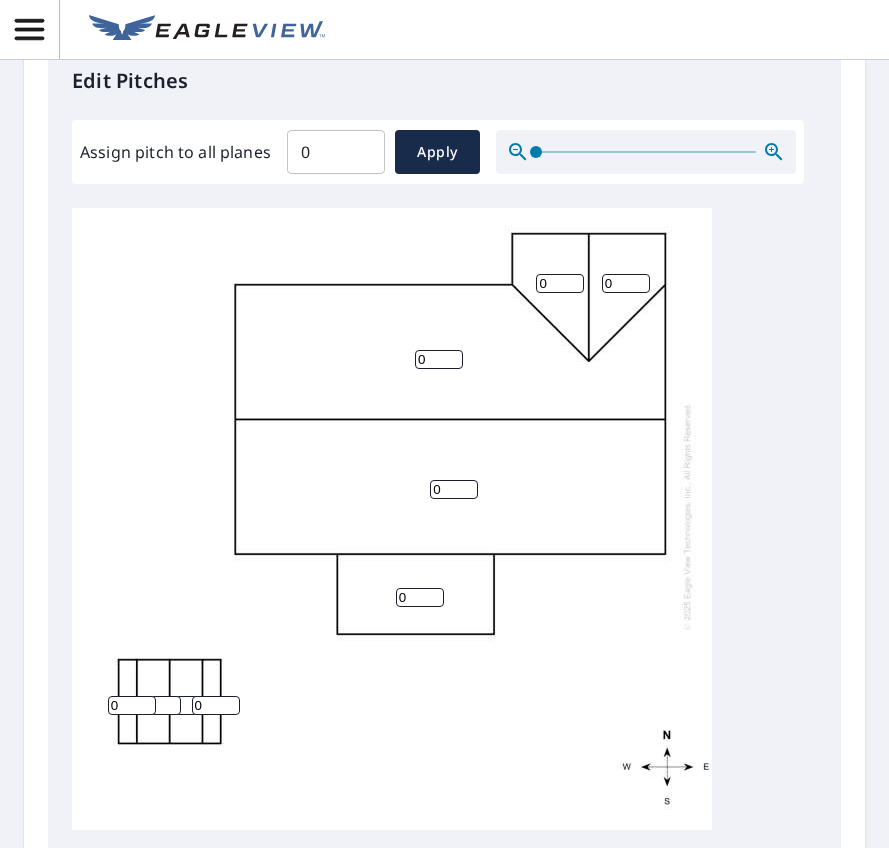 scroll, scrollTop: 21, scrollLeft: 0, axis: vertical 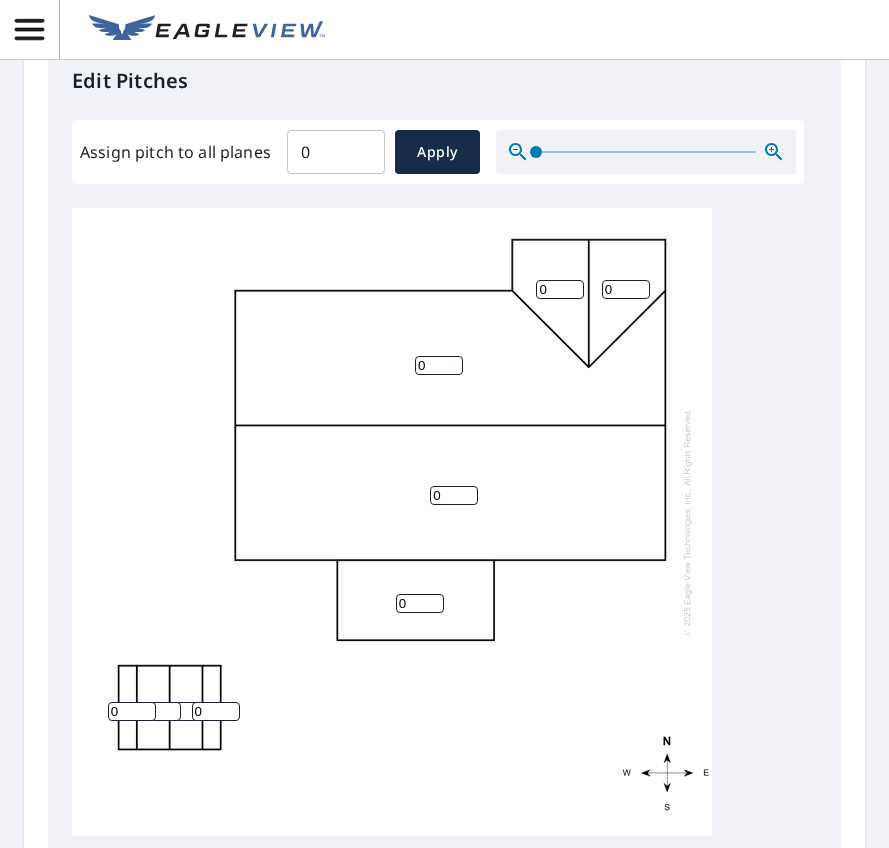 click on "0 0 0 0 0 0 0 0 0" at bounding box center [392, 522] 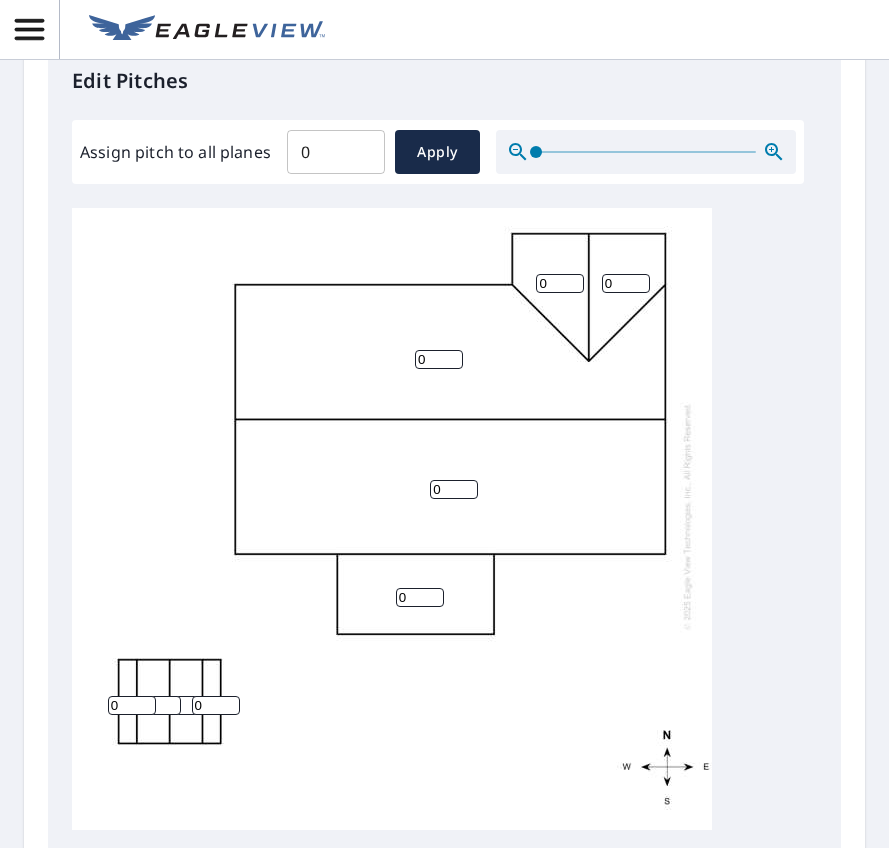 click on "0" at bounding box center [420, 597] 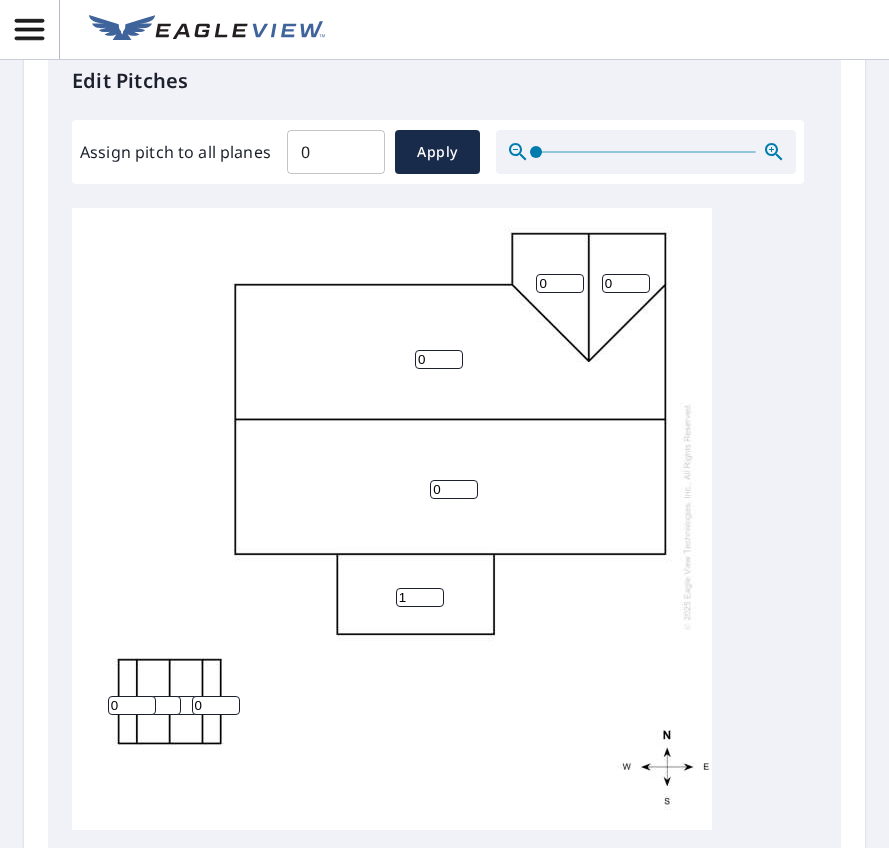 click on "1" at bounding box center (420, 597) 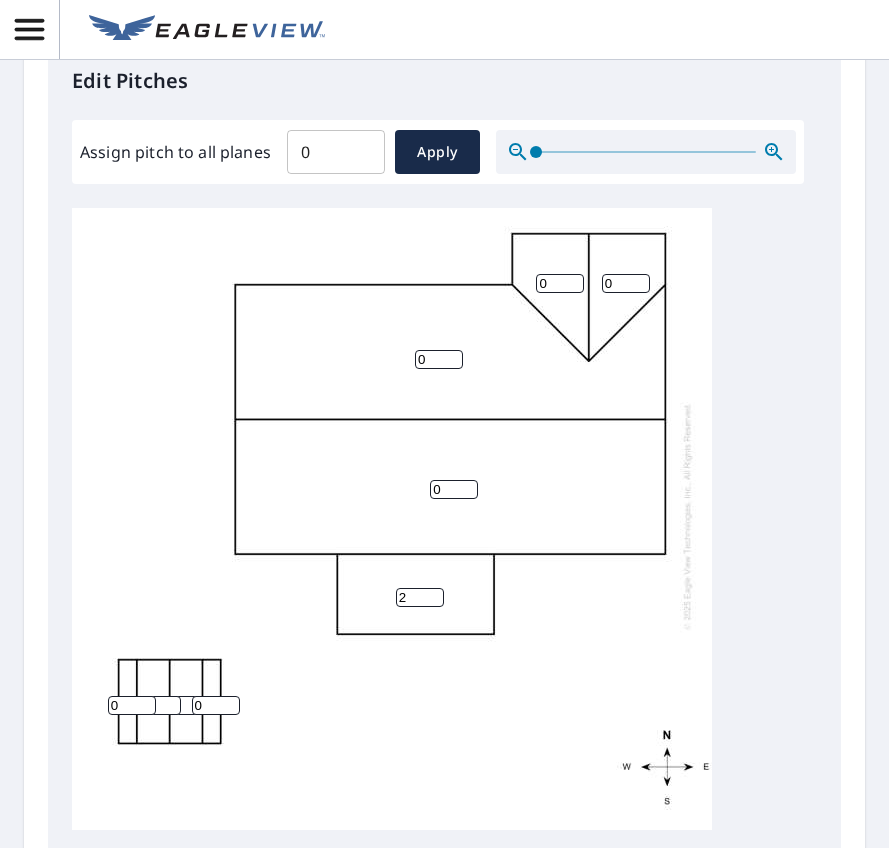 click on "2" at bounding box center [420, 597] 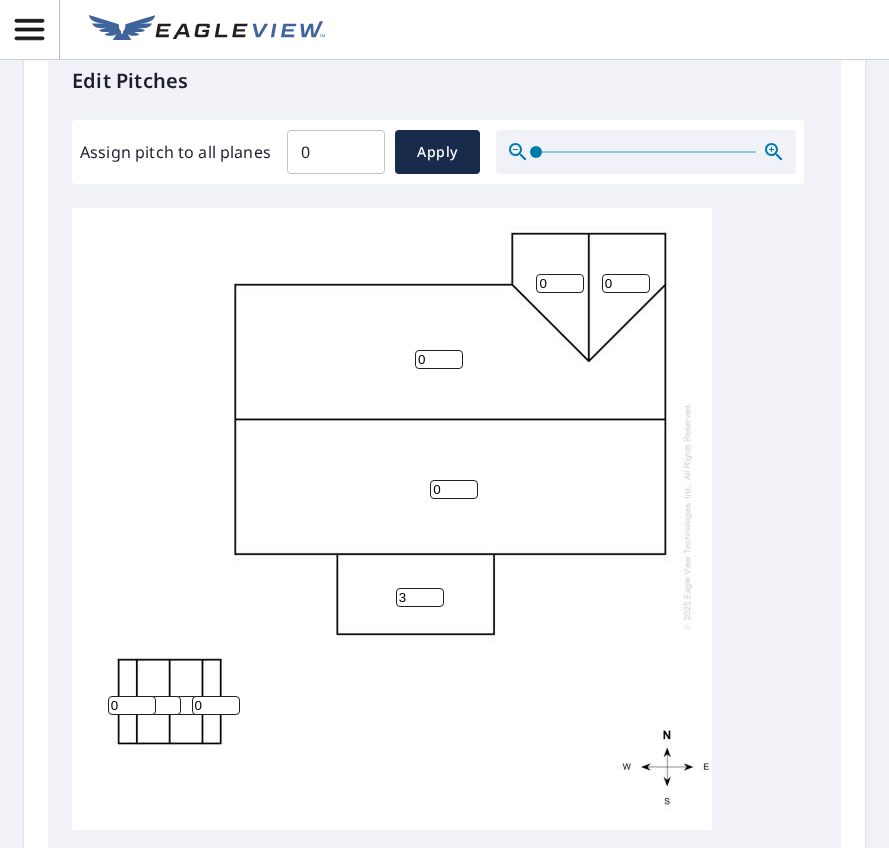 click on "3" at bounding box center (420, 597) 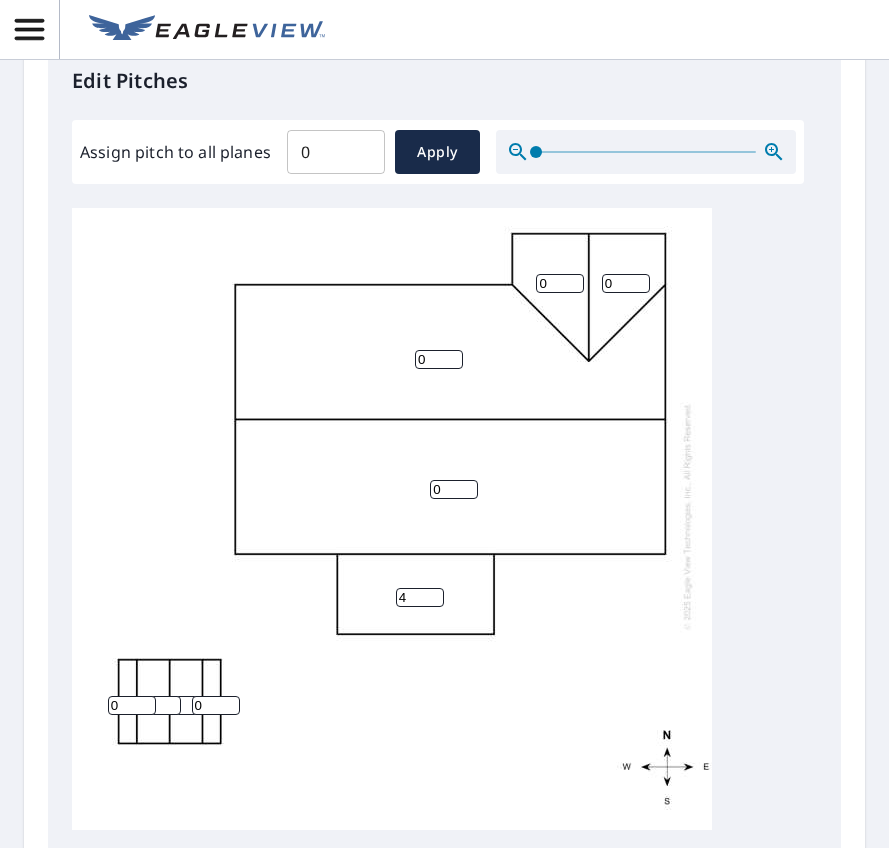 type on "4" 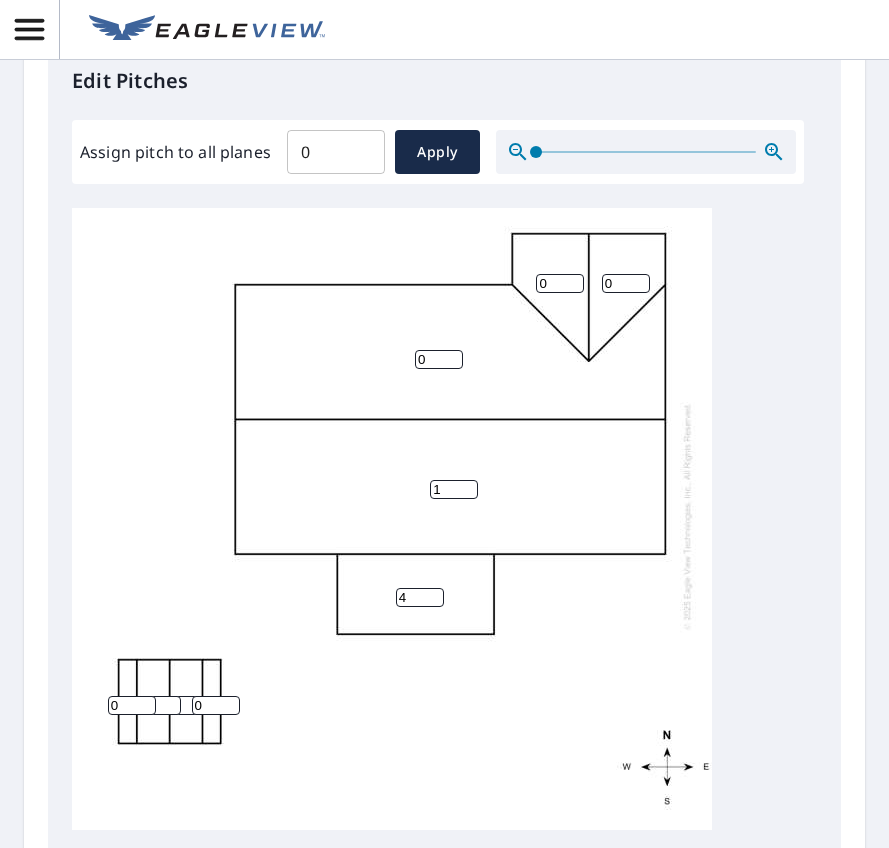 click on "1" at bounding box center [454, 489] 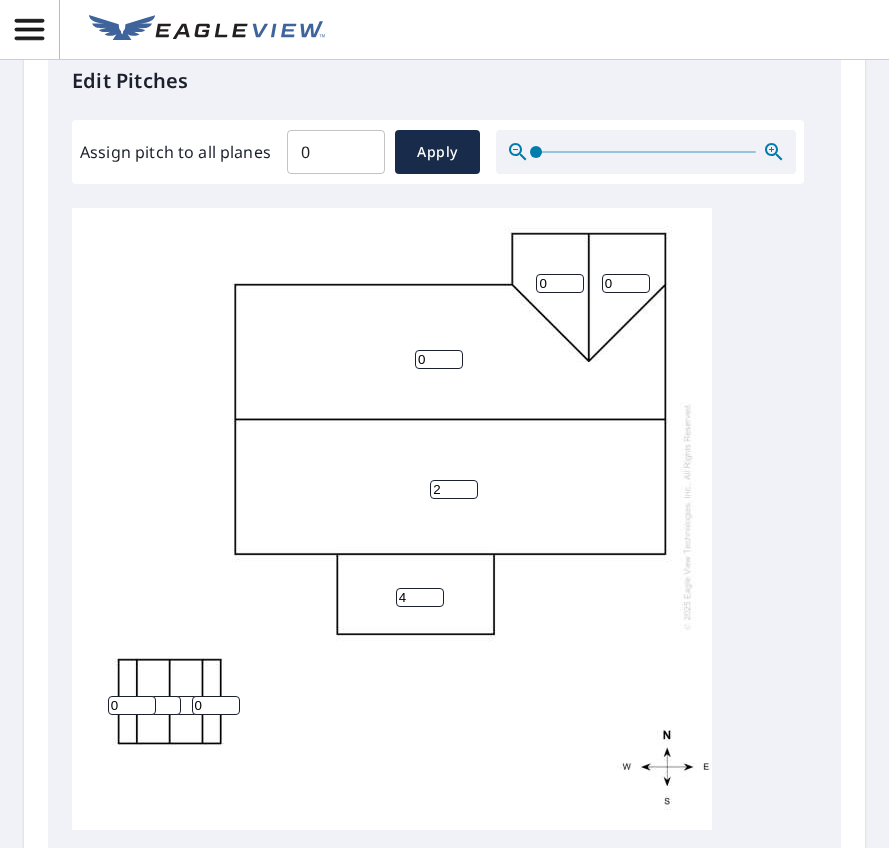 click on "2" at bounding box center (454, 489) 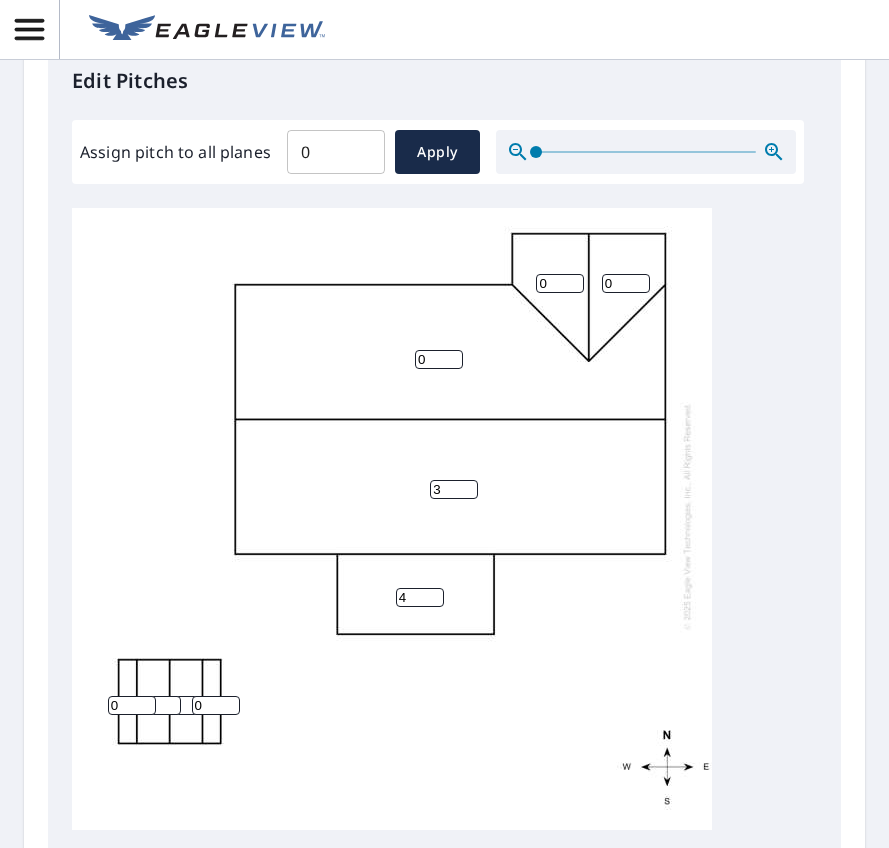 click on "3" at bounding box center [454, 489] 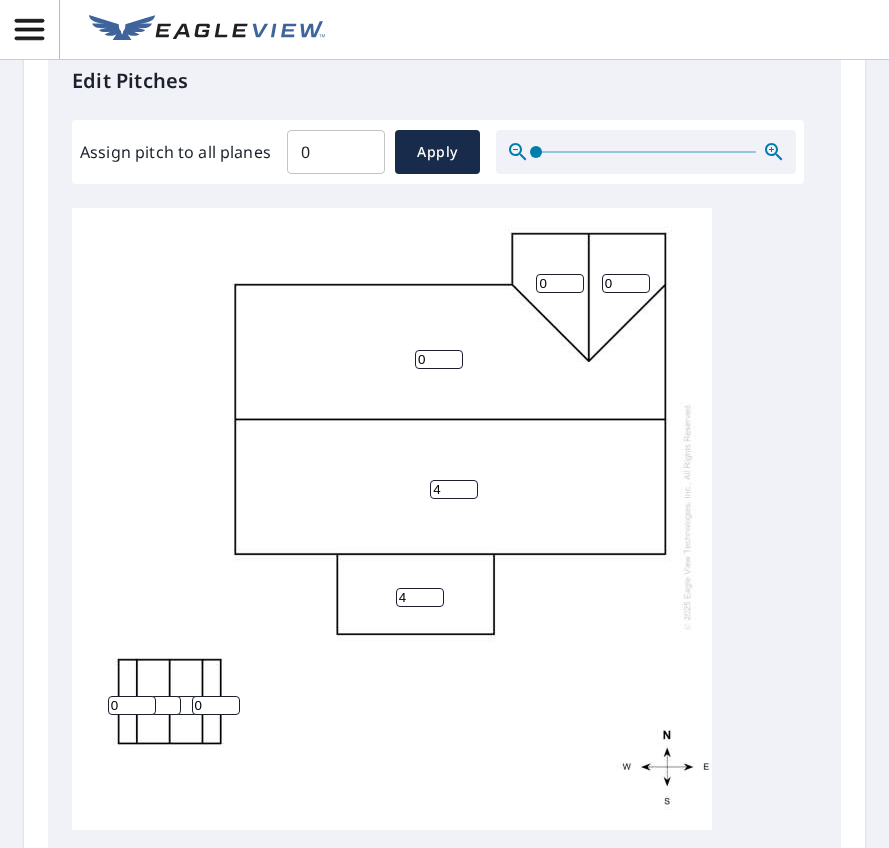 type on "4" 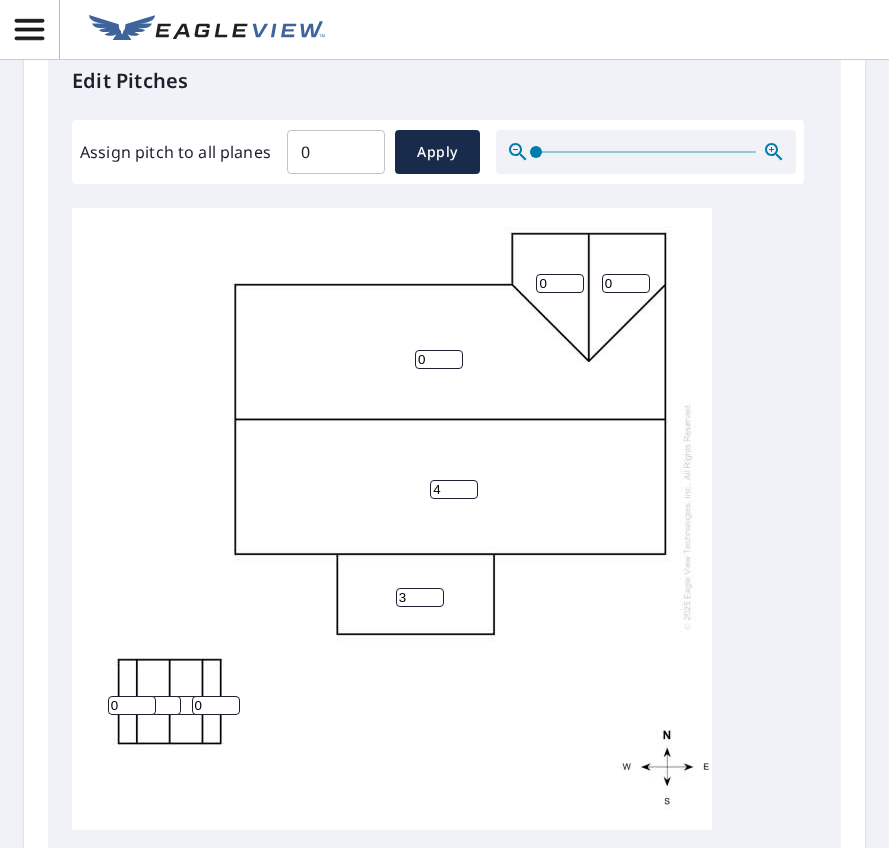 click on "3" at bounding box center (420, 597) 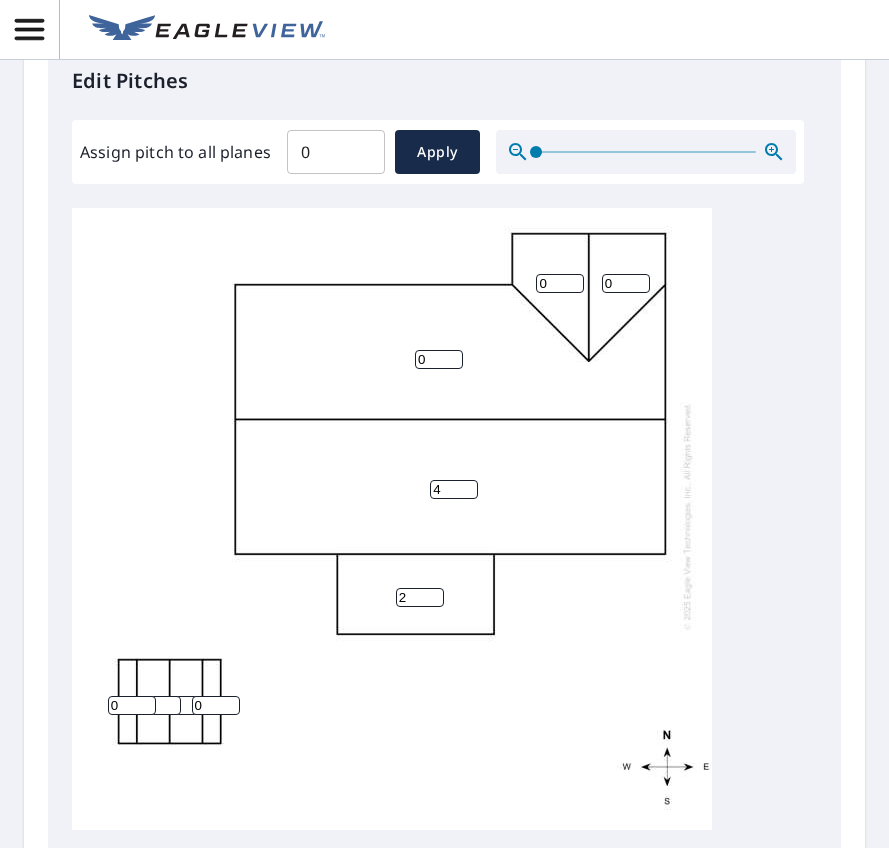 click on "2" at bounding box center (420, 597) 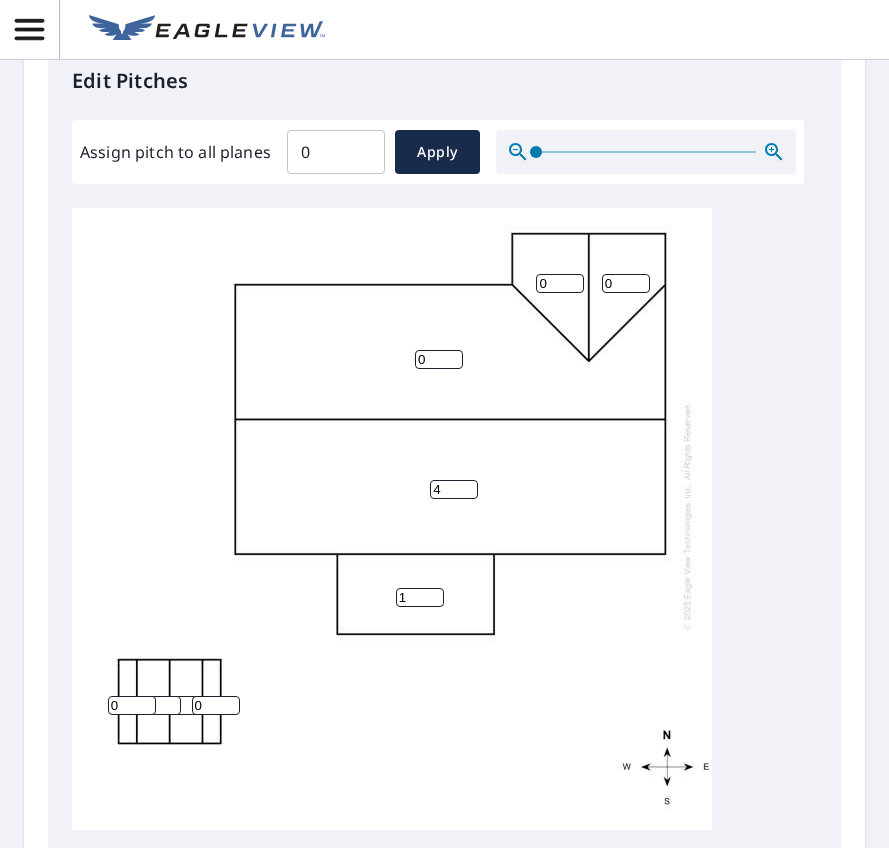 click on "1" at bounding box center [420, 597] 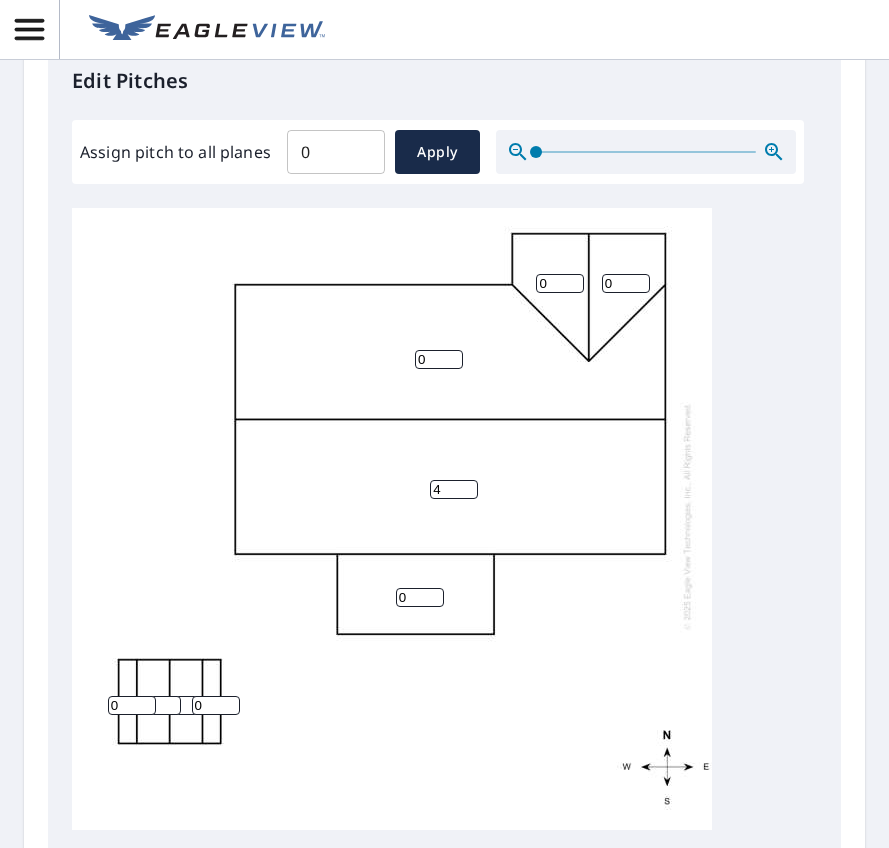 type on "0" 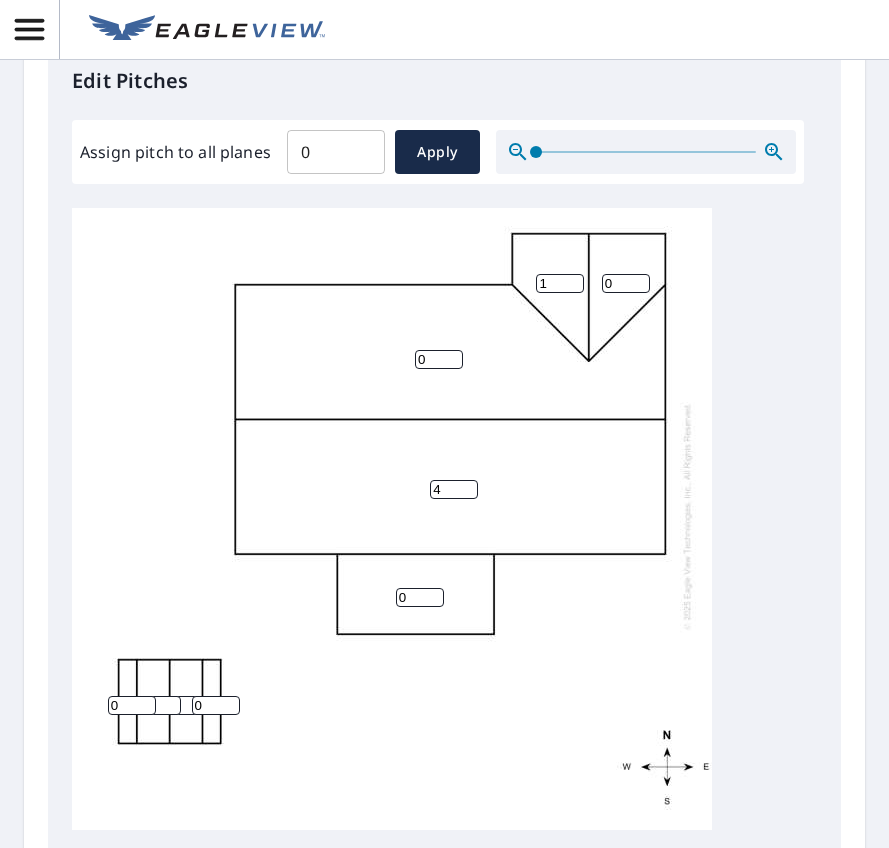 click on "1" at bounding box center [560, 283] 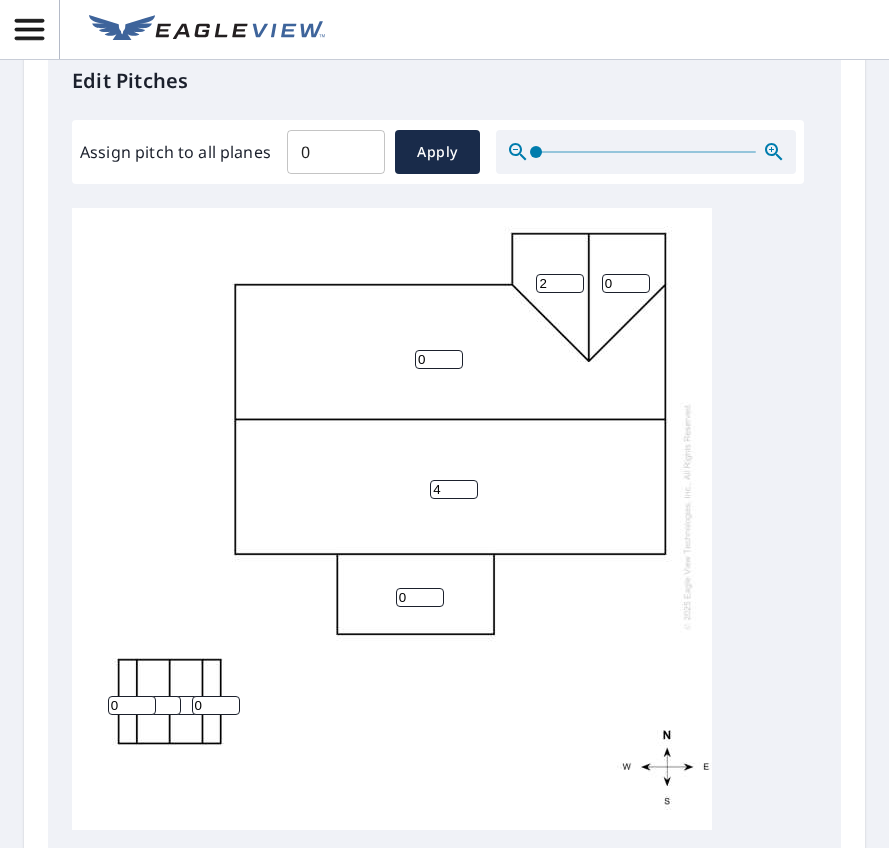 click on "2" at bounding box center (560, 283) 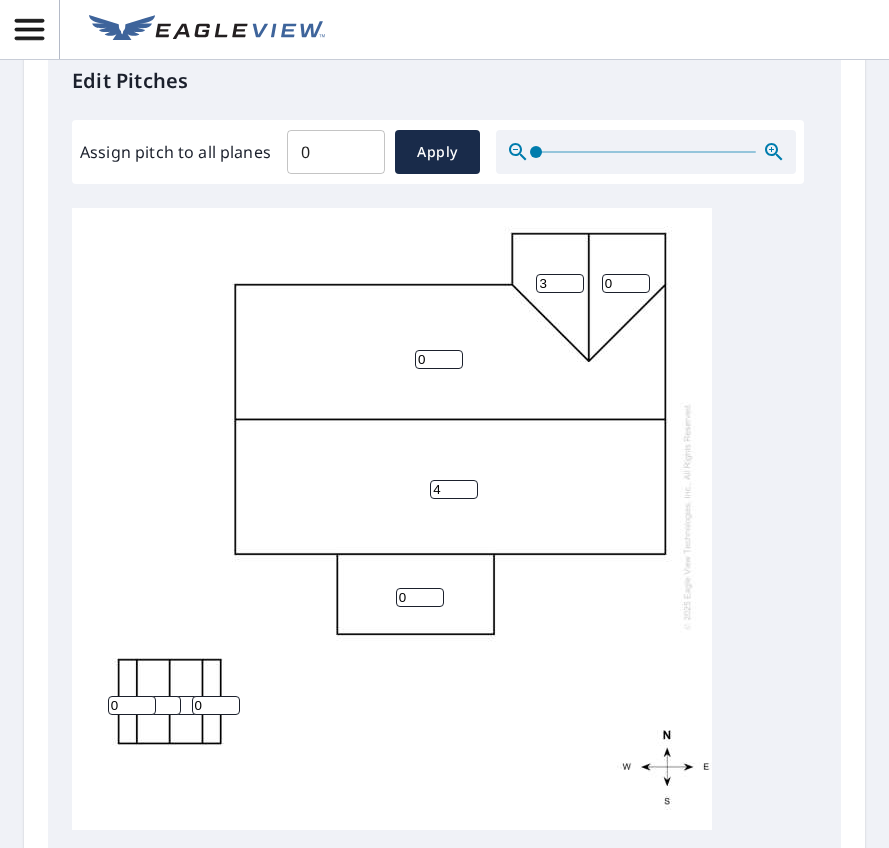 click on "3" at bounding box center [560, 283] 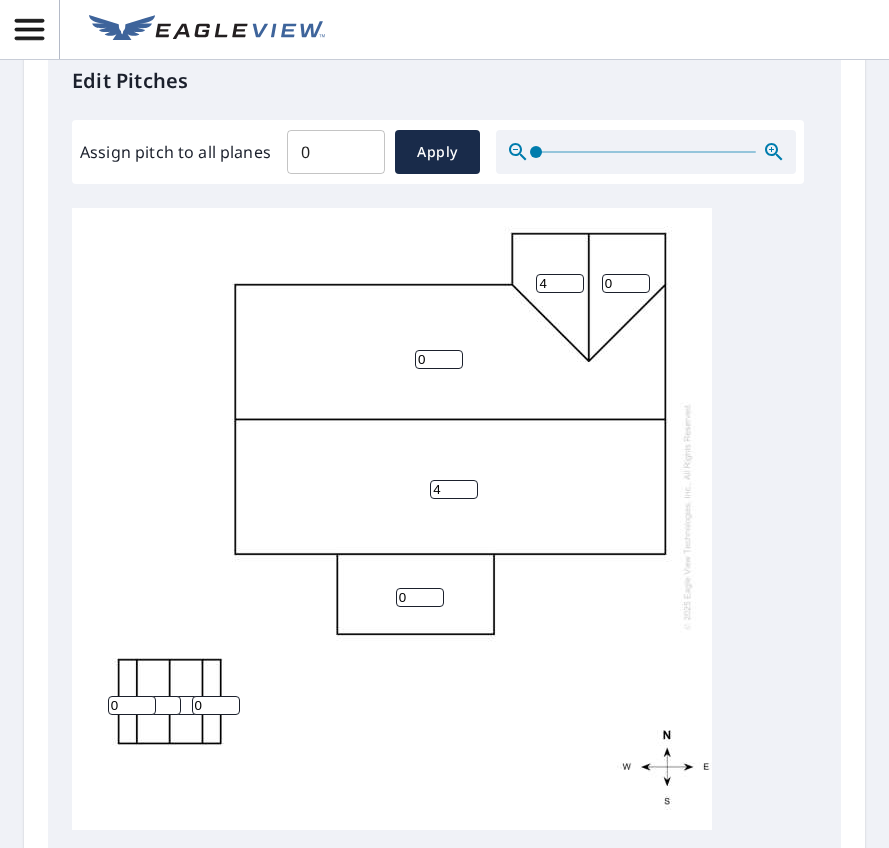 type on "4" 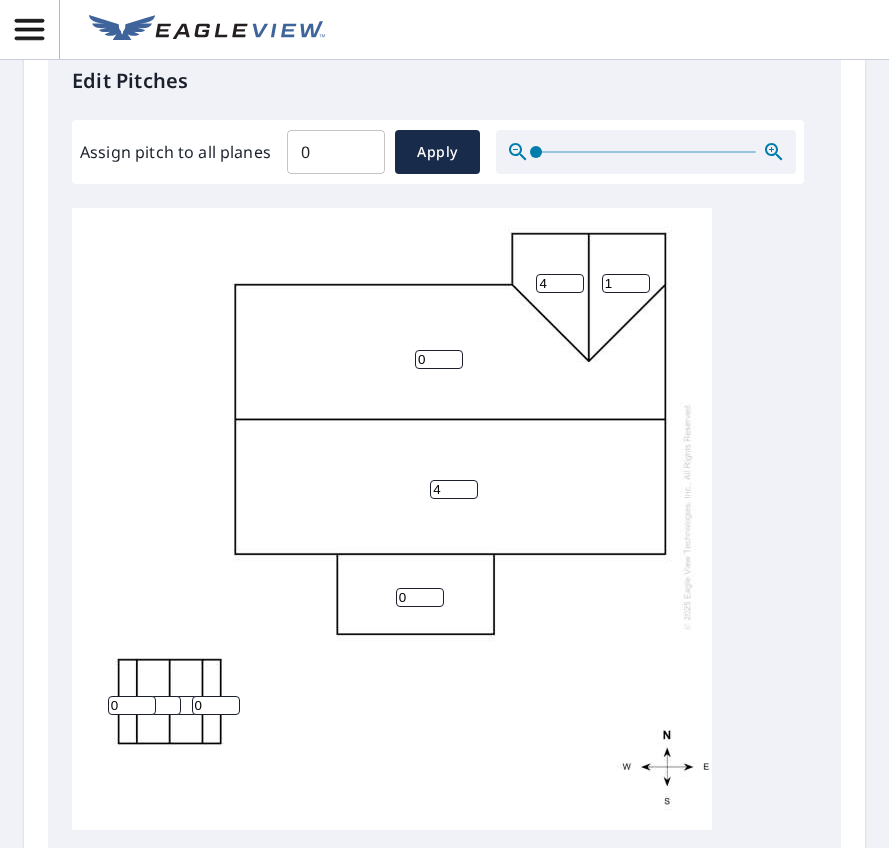 click on "1" at bounding box center [626, 283] 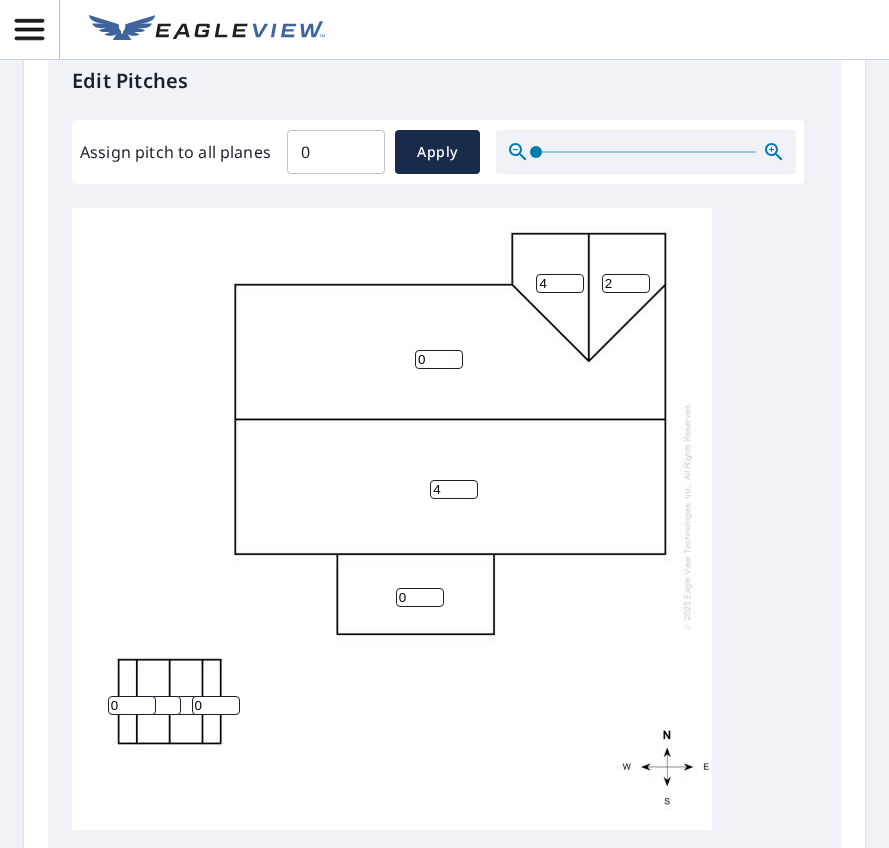 click on "2" at bounding box center [626, 283] 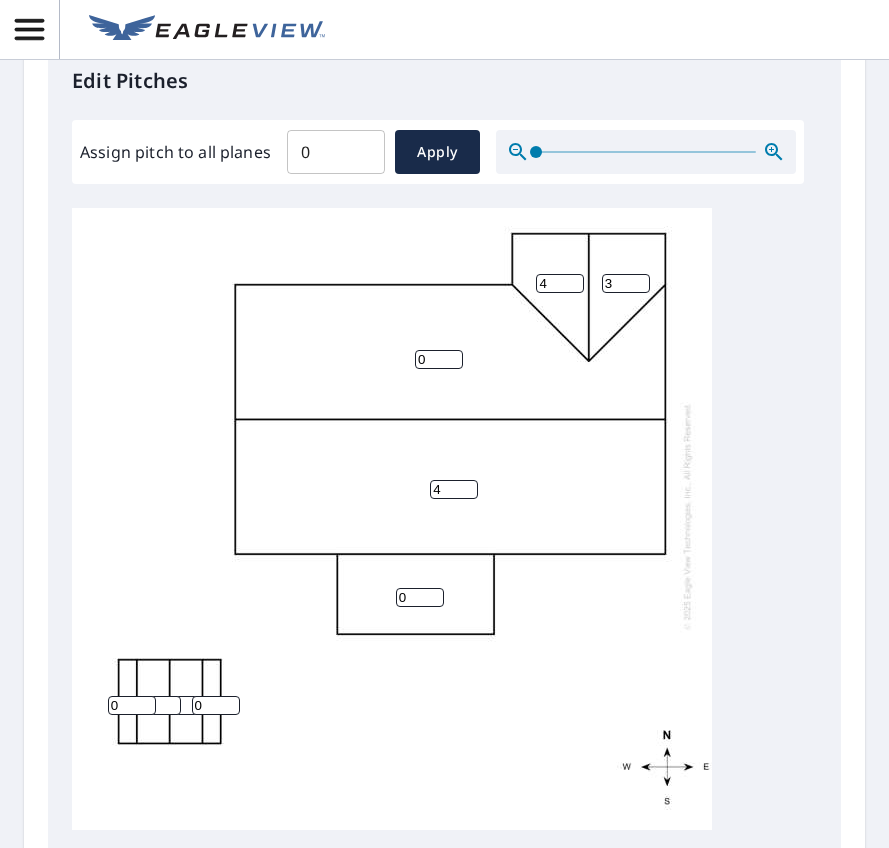 click on "3" at bounding box center [626, 283] 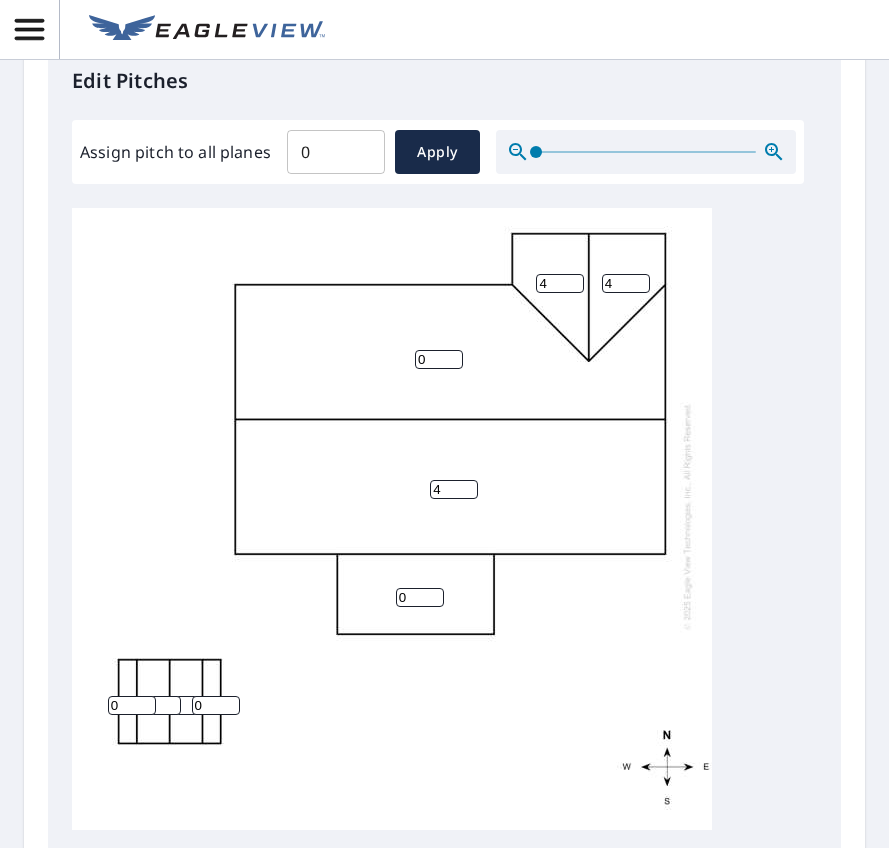type on "4" 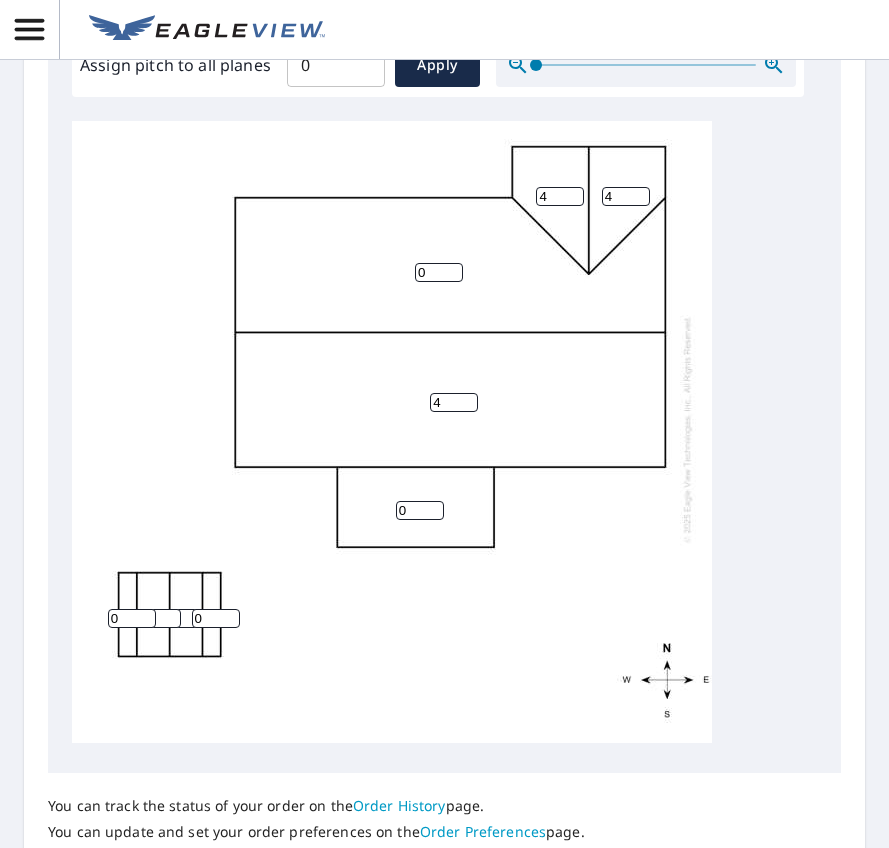 scroll, scrollTop: 1000, scrollLeft: 0, axis: vertical 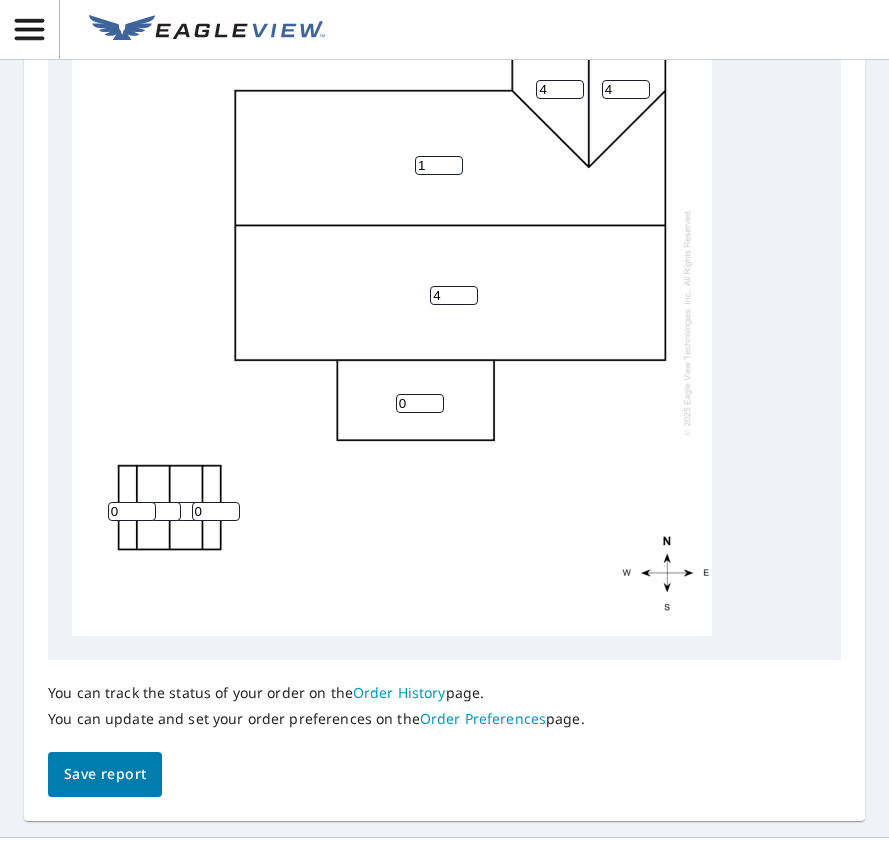 click on "1" at bounding box center (439, 165) 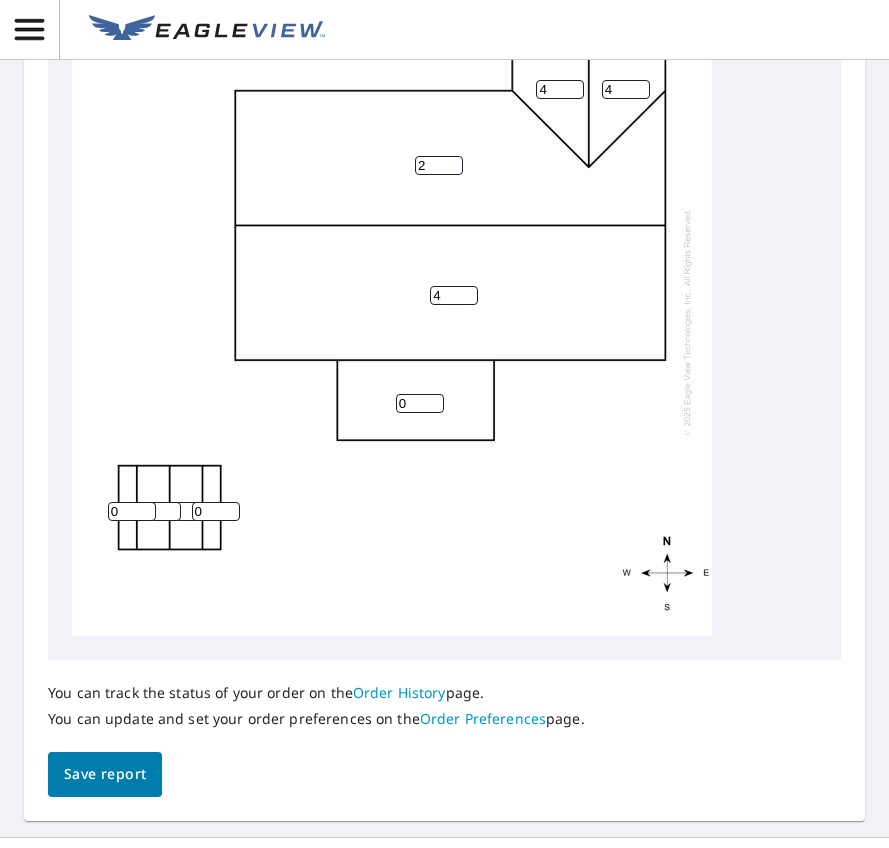 click on "2" at bounding box center [439, 165] 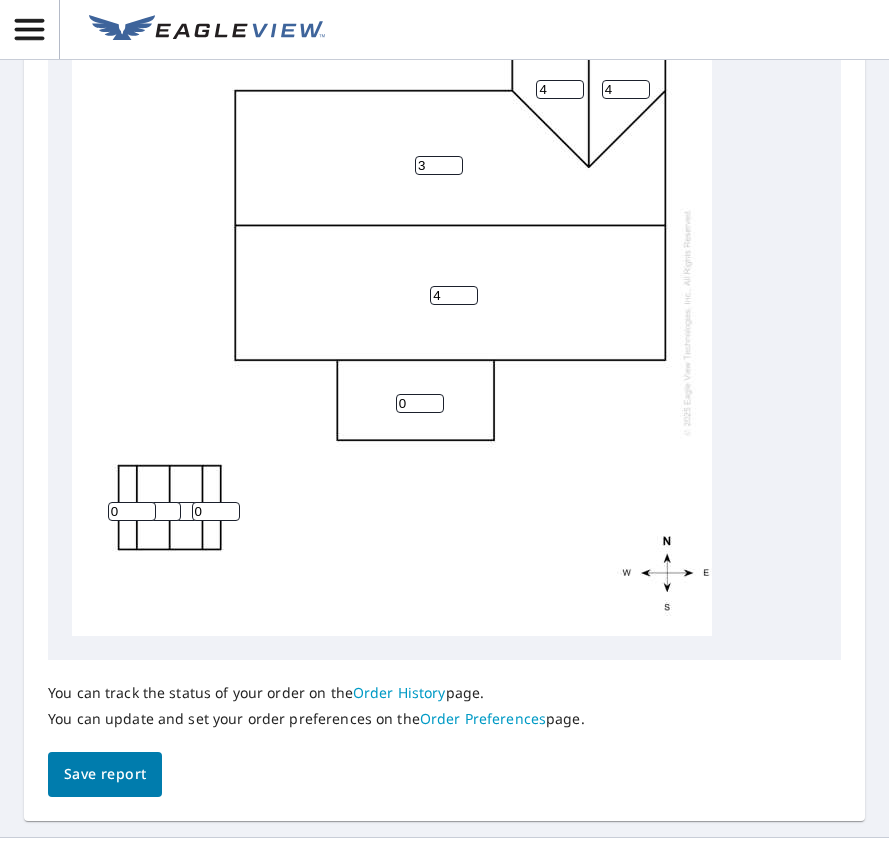 click on "3" at bounding box center (439, 165) 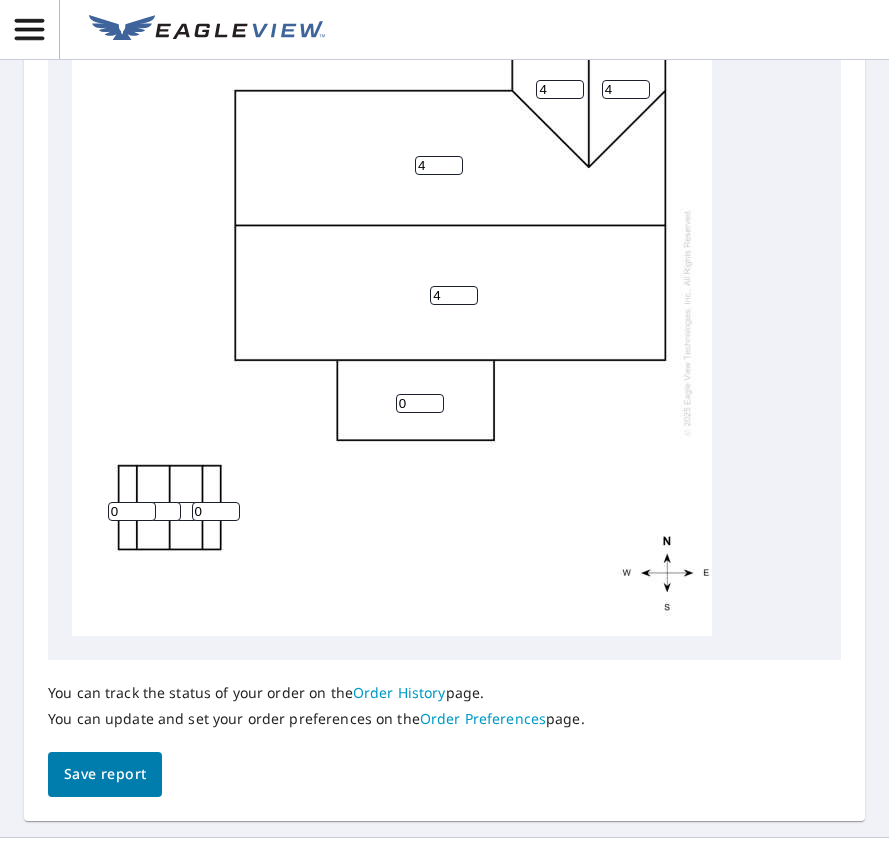 type on "4" 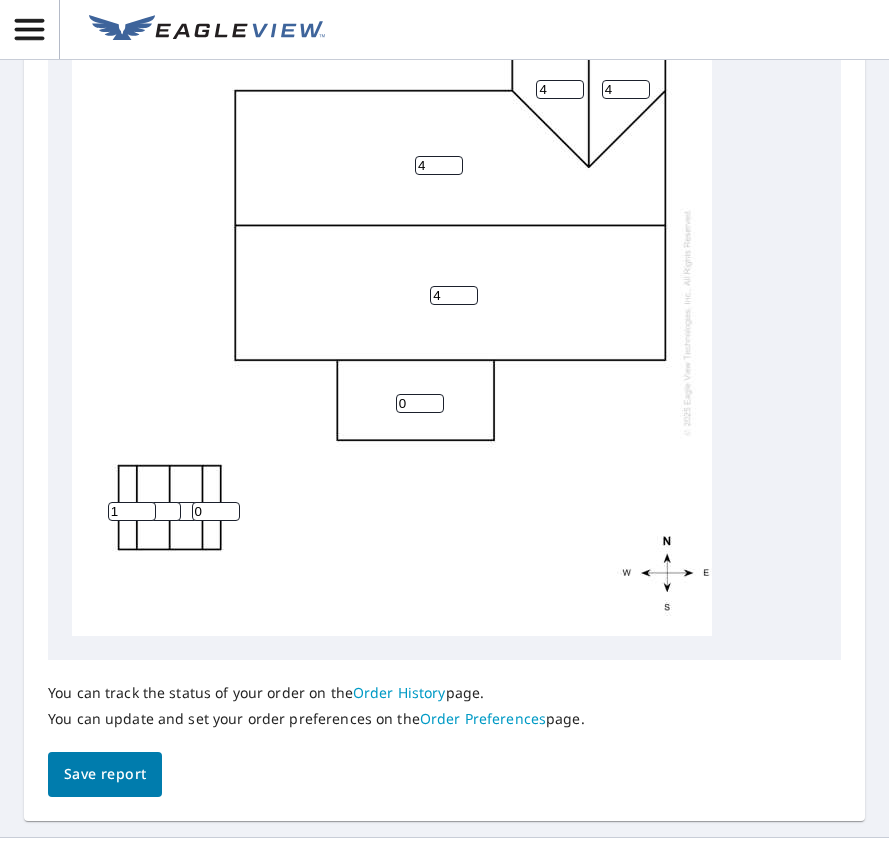 type on "1" 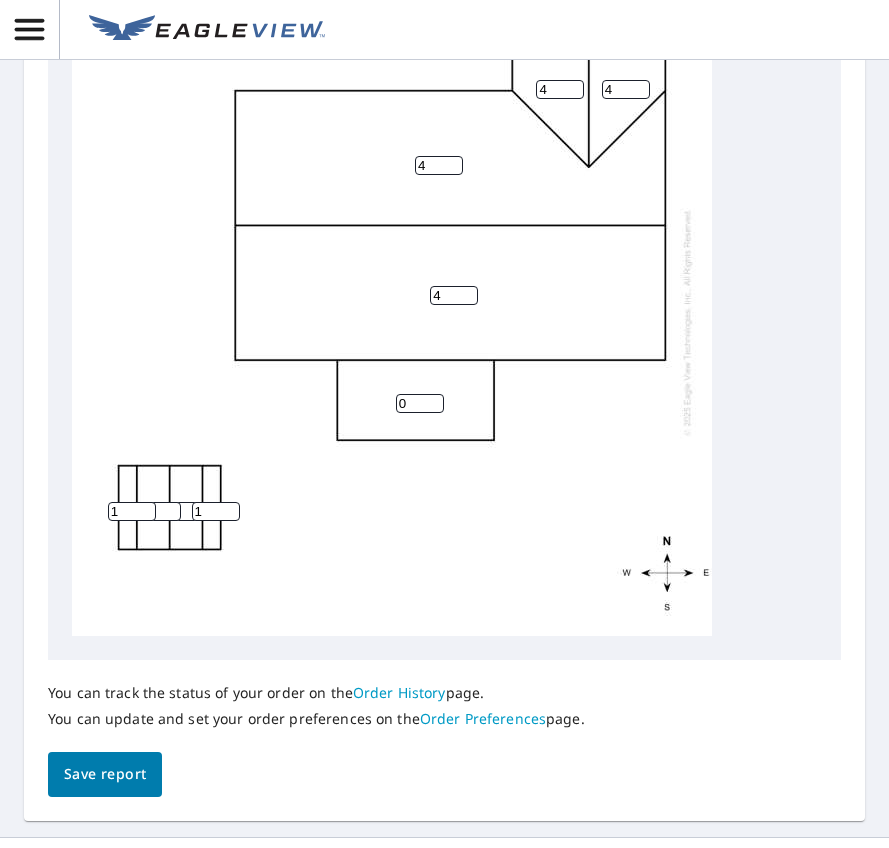 click on "1" at bounding box center [216, 511] 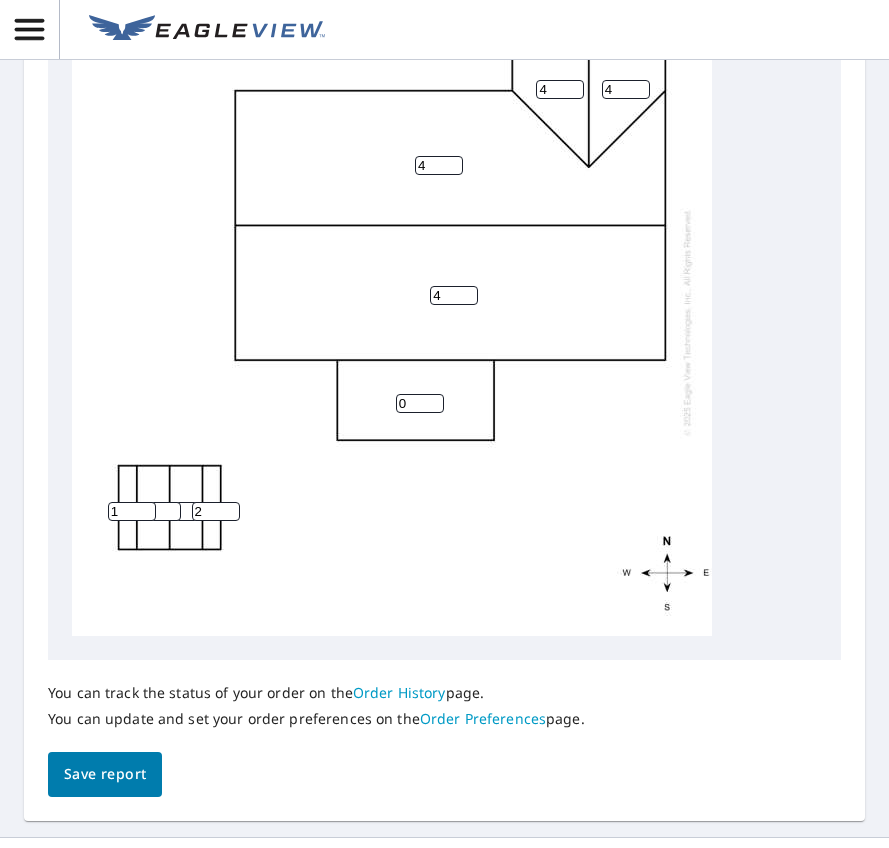 click on "2" at bounding box center (216, 511) 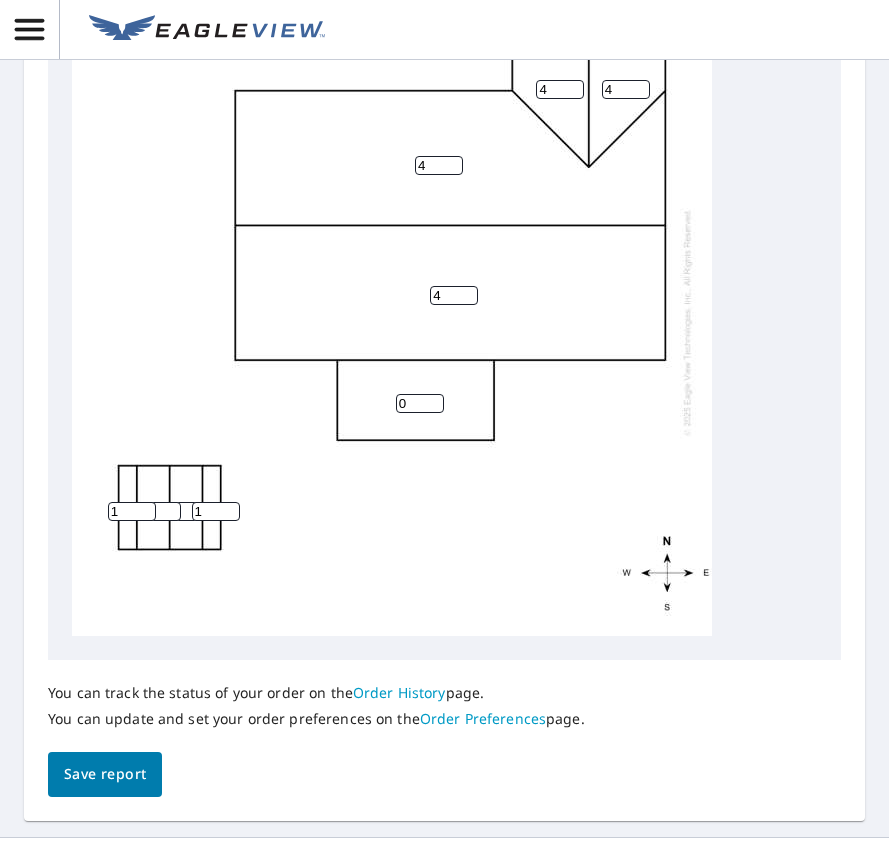 click on "1" at bounding box center (216, 511) 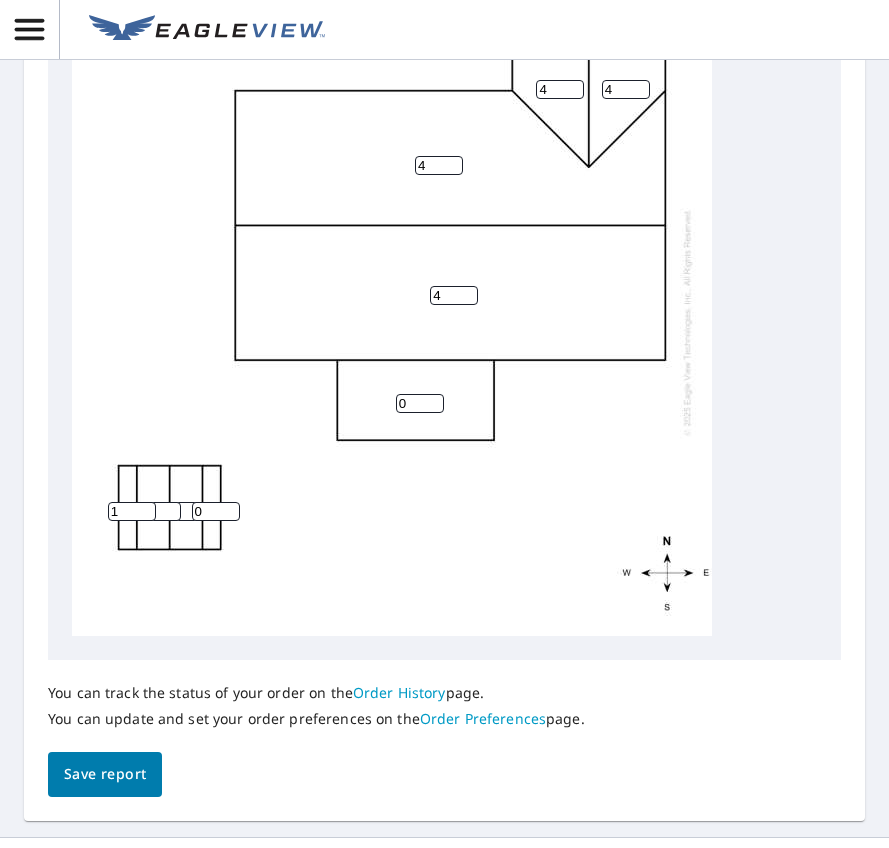 click on "0" at bounding box center [216, 511] 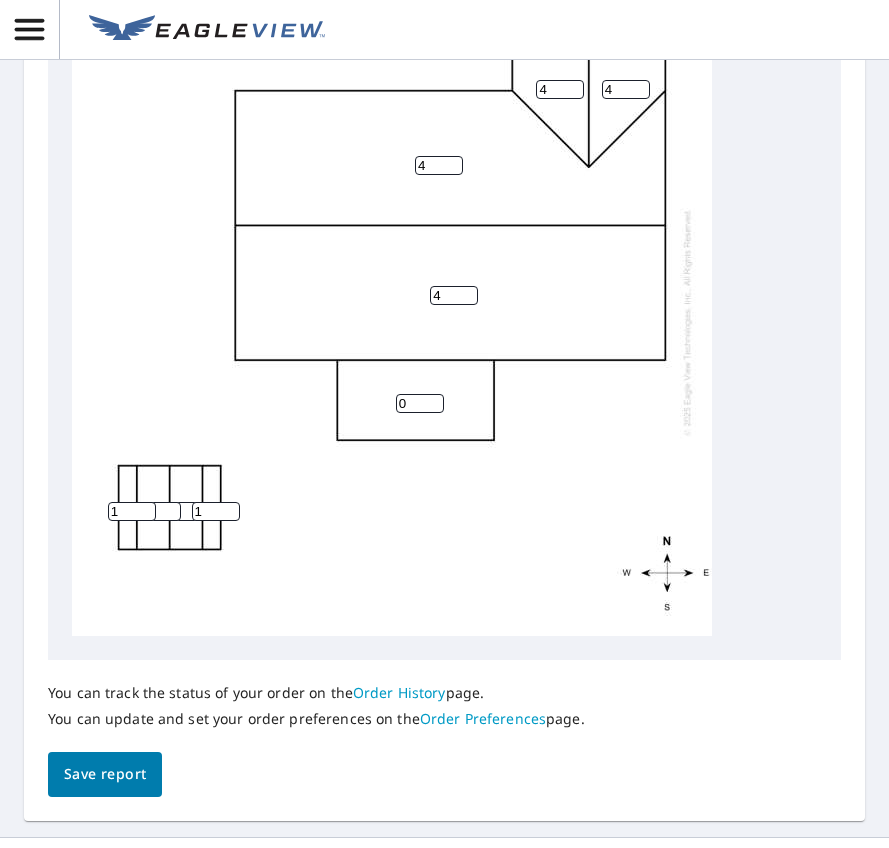 click on "1" at bounding box center [216, 511] 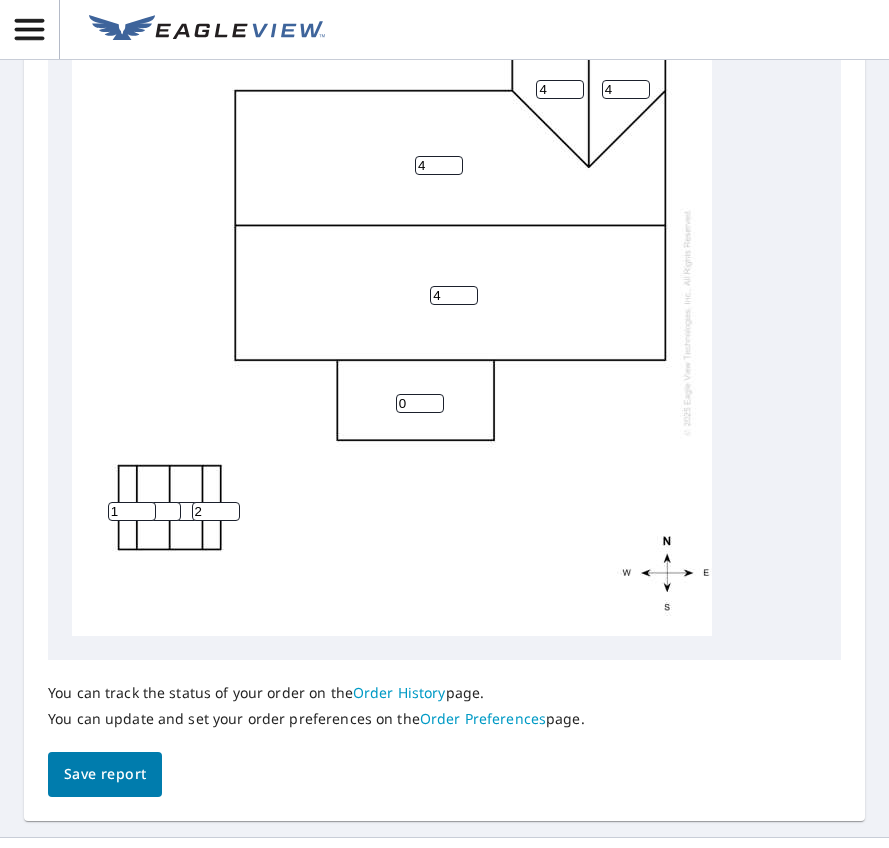 click on "2" at bounding box center [216, 511] 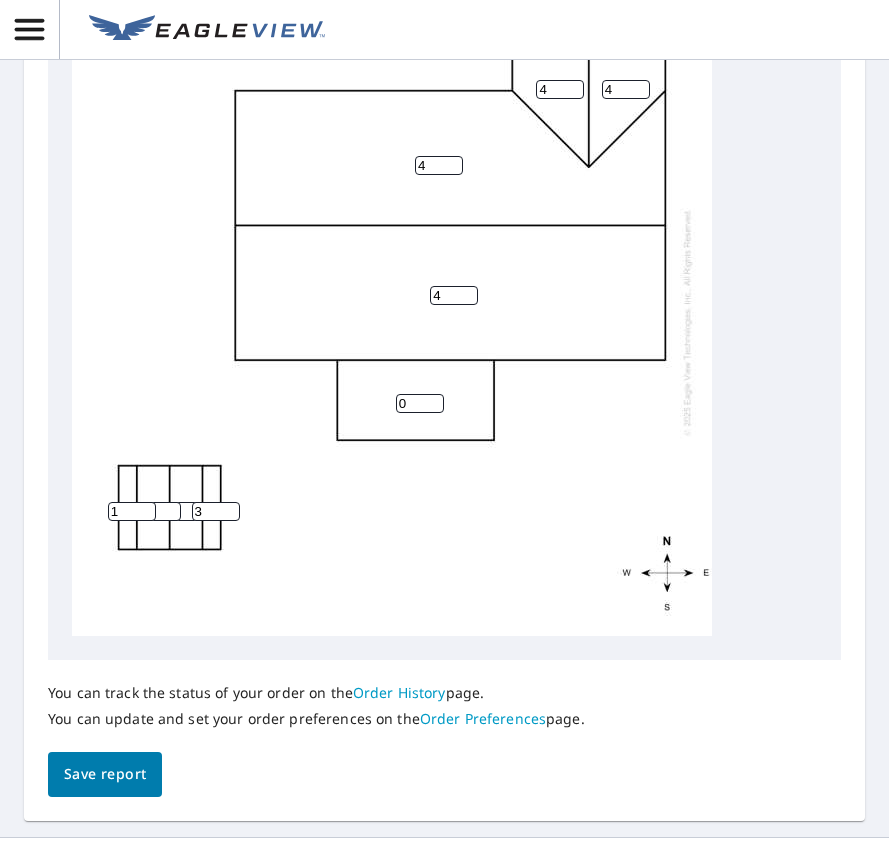 click on "3" at bounding box center [216, 511] 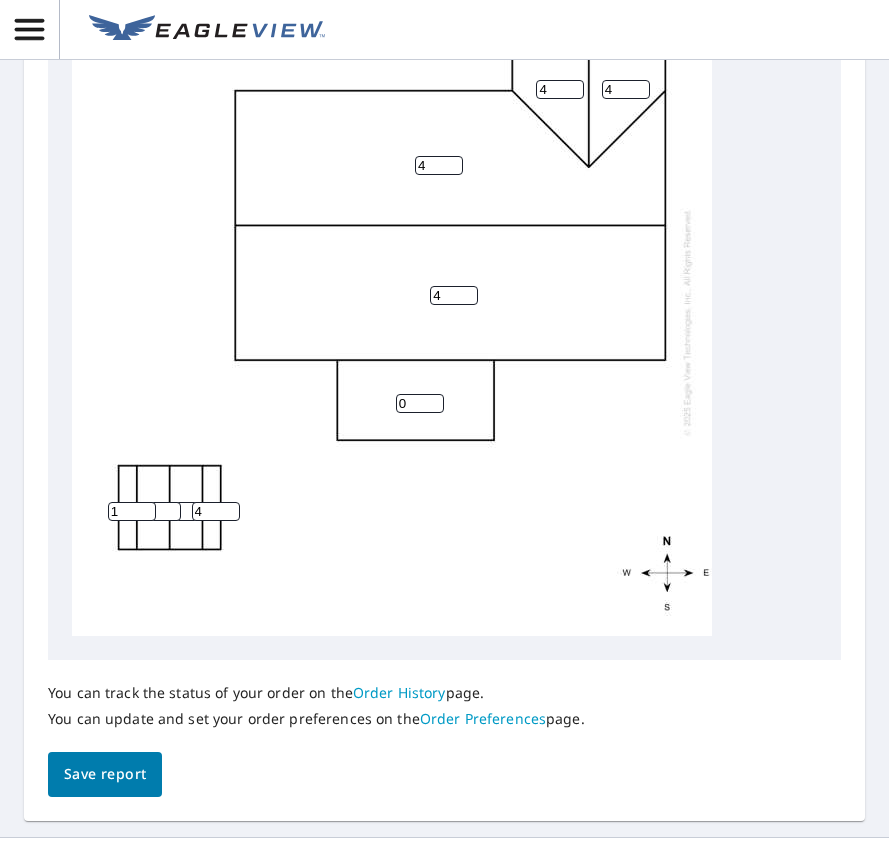 click on "4" at bounding box center [216, 511] 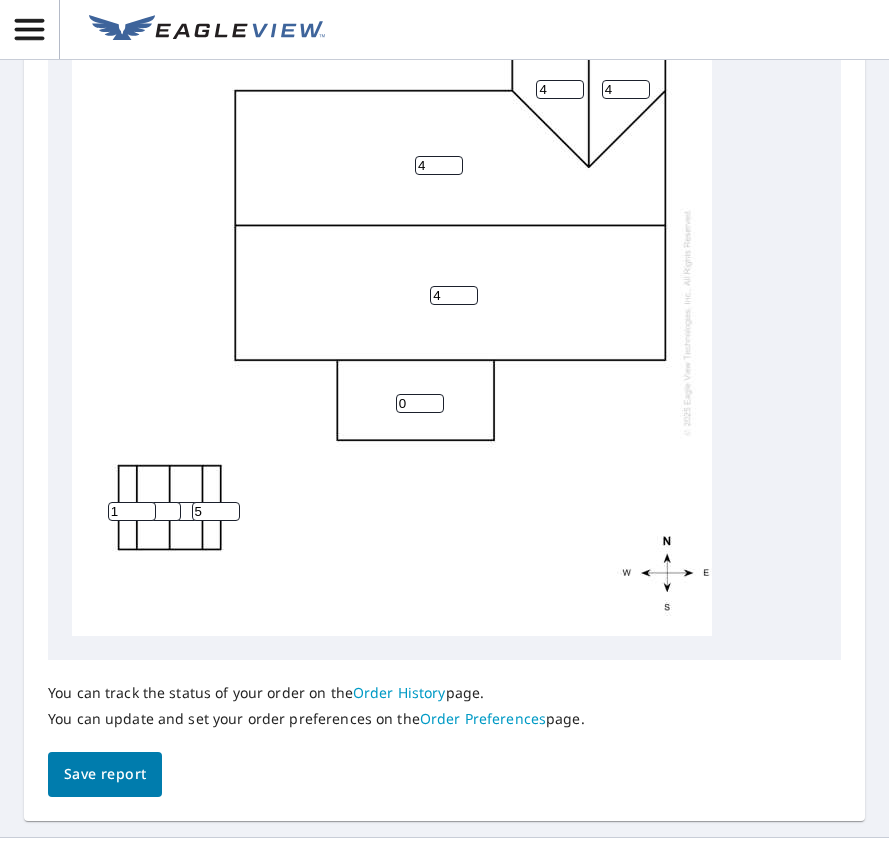 click on "5" at bounding box center (216, 511) 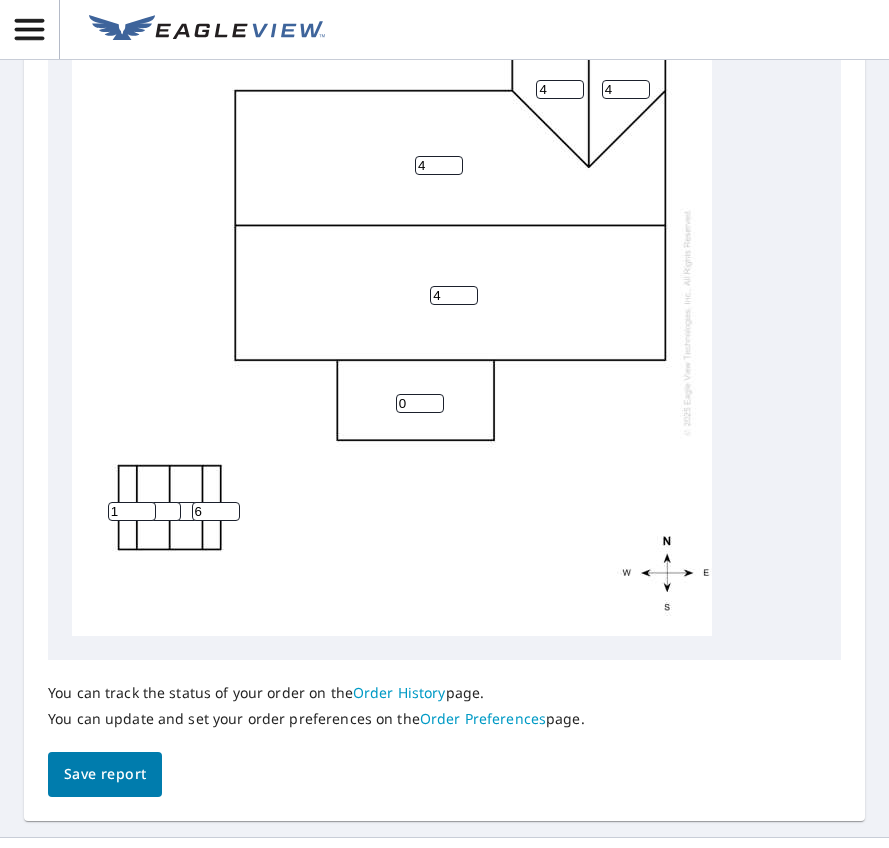 click on "6" at bounding box center [216, 511] 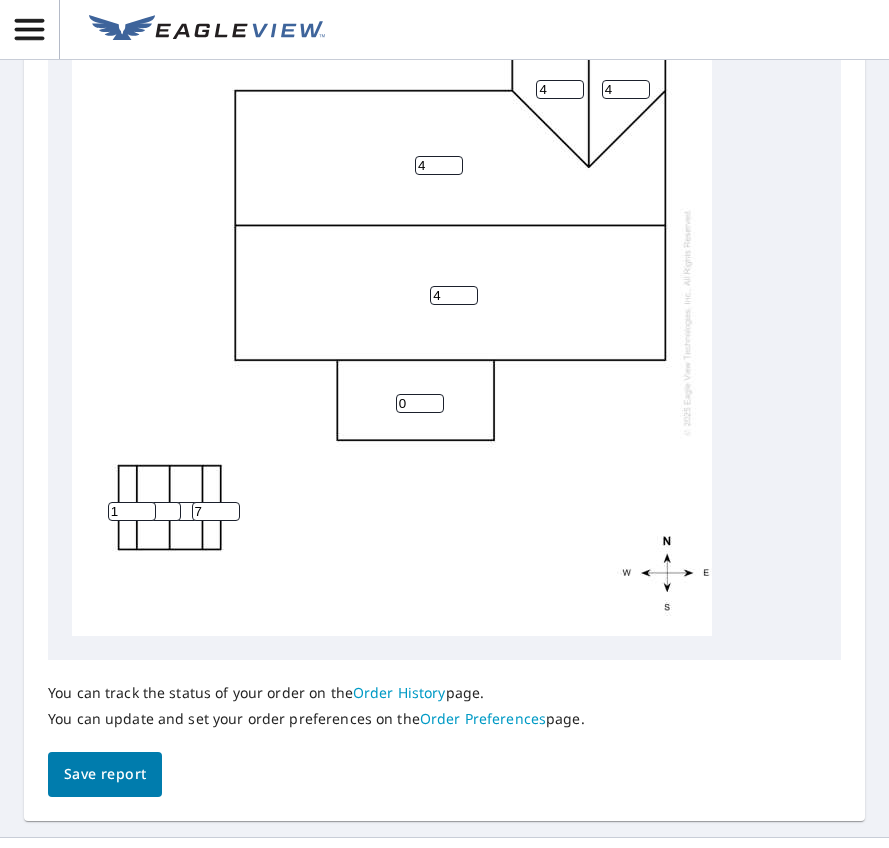 click on "7" at bounding box center [216, 511] 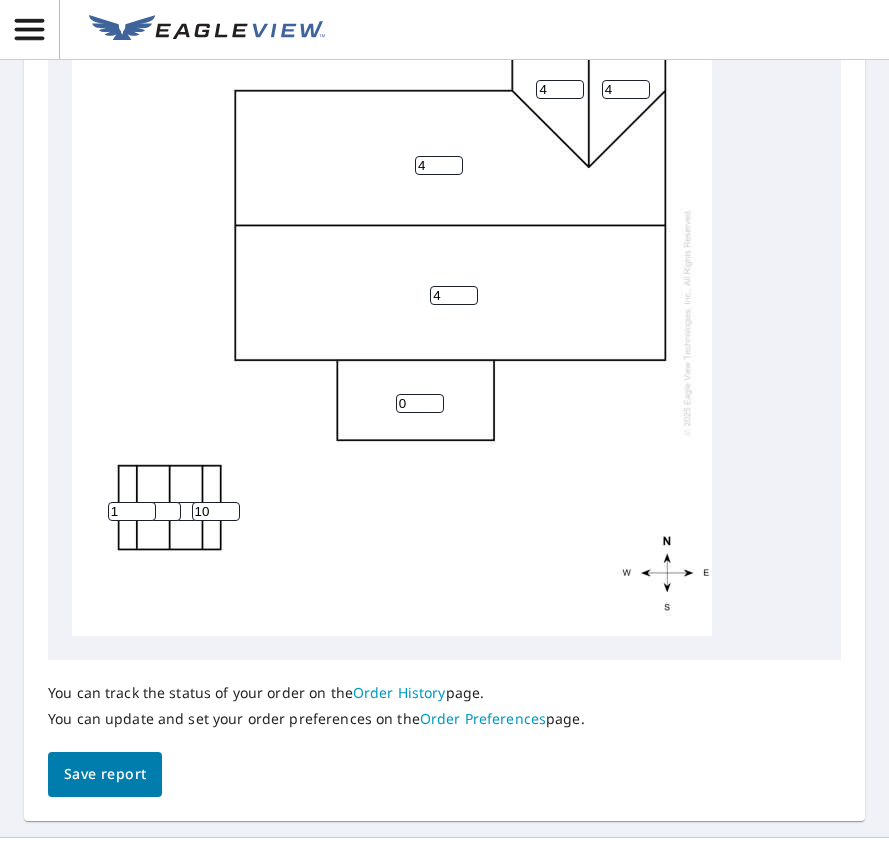 click on "10" at bounding box center [216, 511] 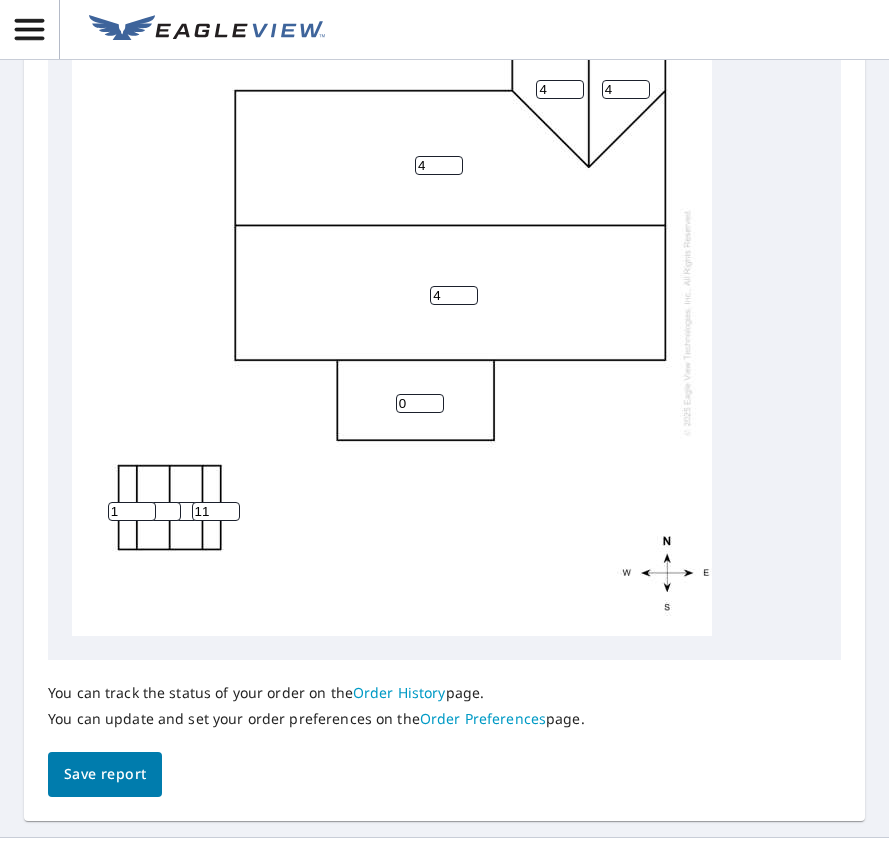 click on "11" at bounding box center (216, 511) 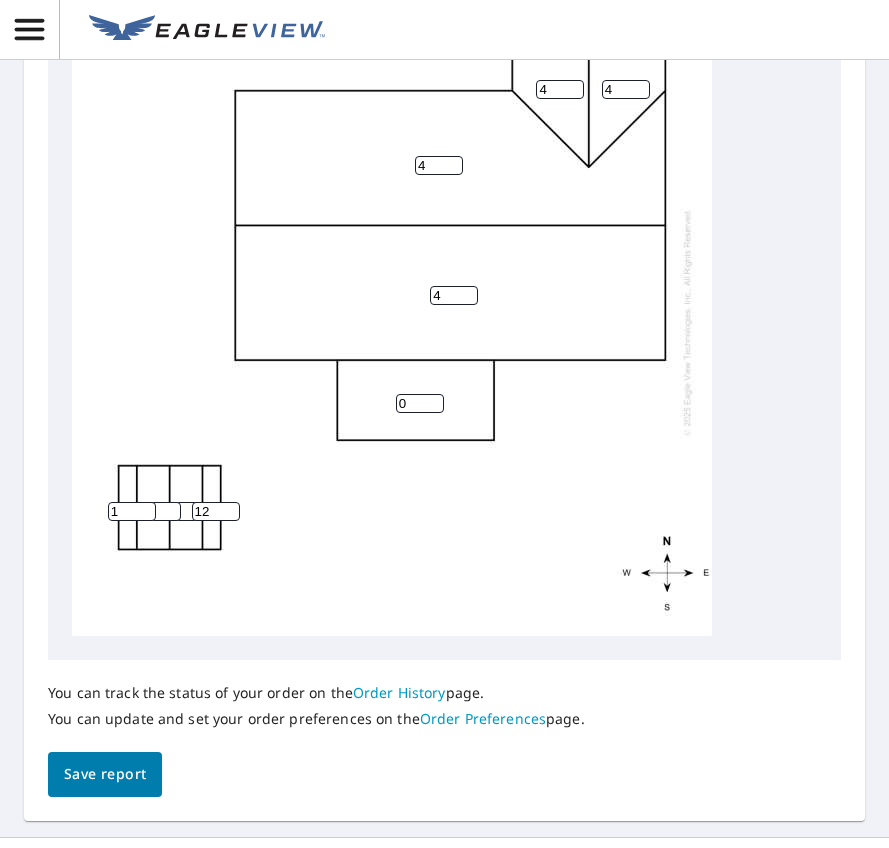click on "12" at bounding box center [216, 511] 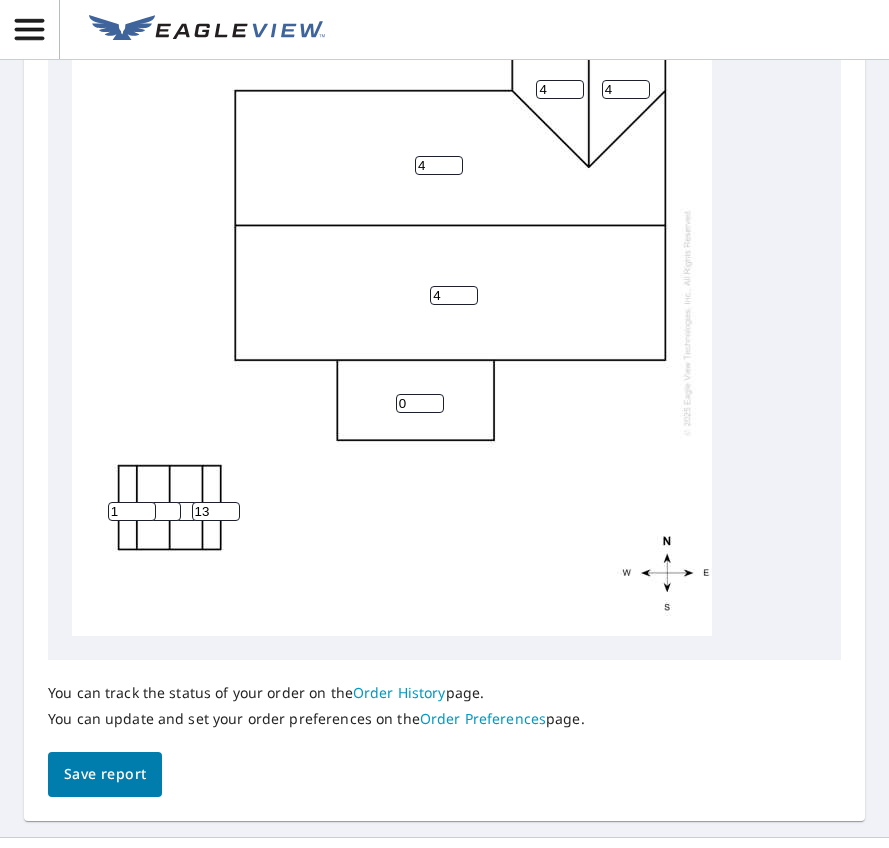 click on "13" at bounding box center (216, 511) 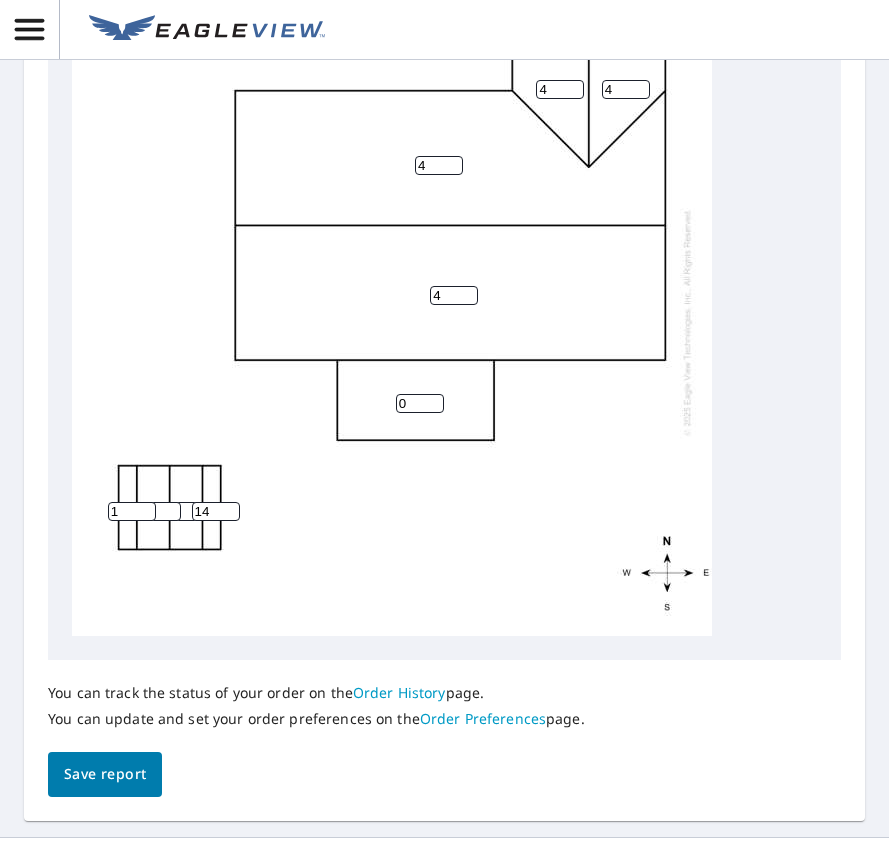 click on "14" at bounding box center [216, 511] 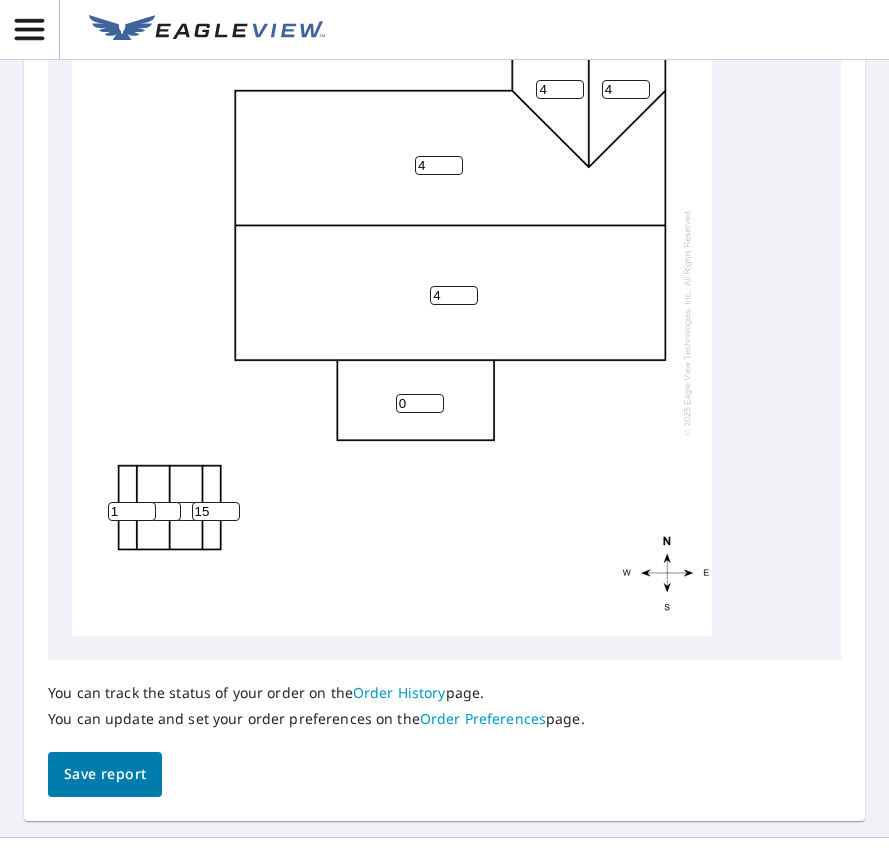 type on "15" 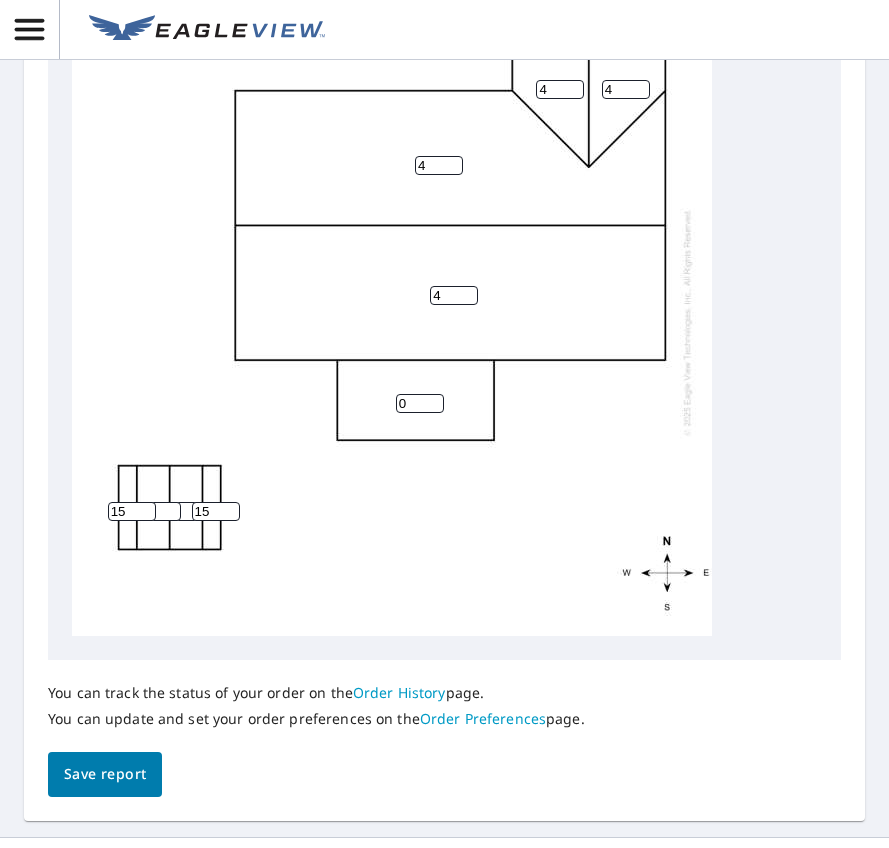 type on "15" 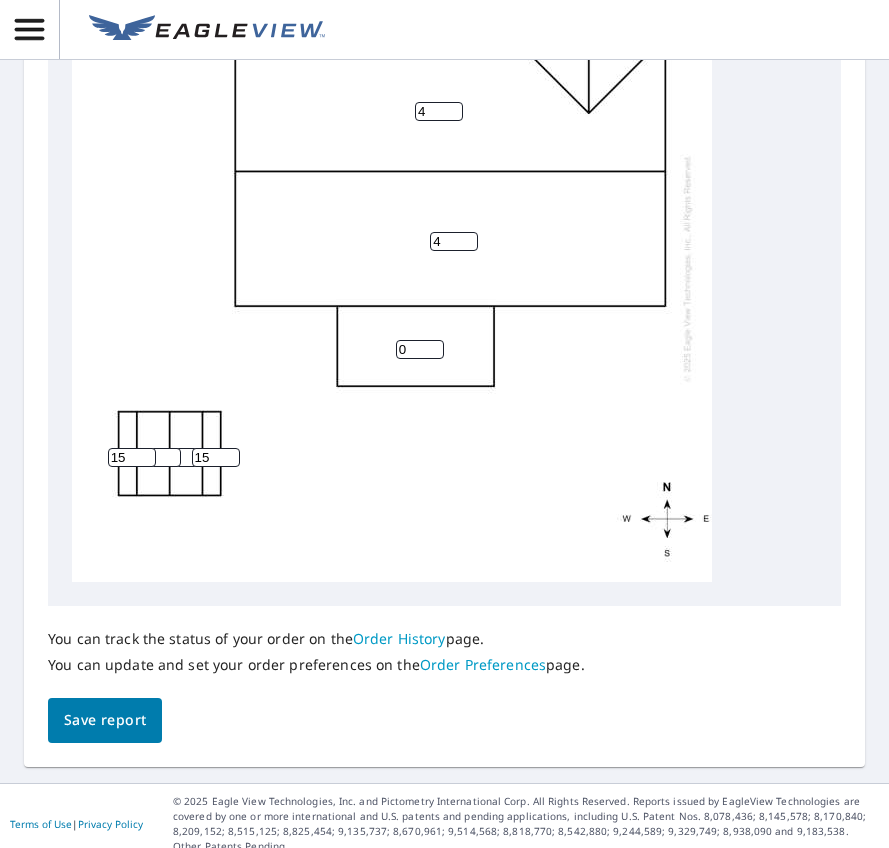 scroll, scrollTop: 1000, scrollLeft: 0, axis: vertical 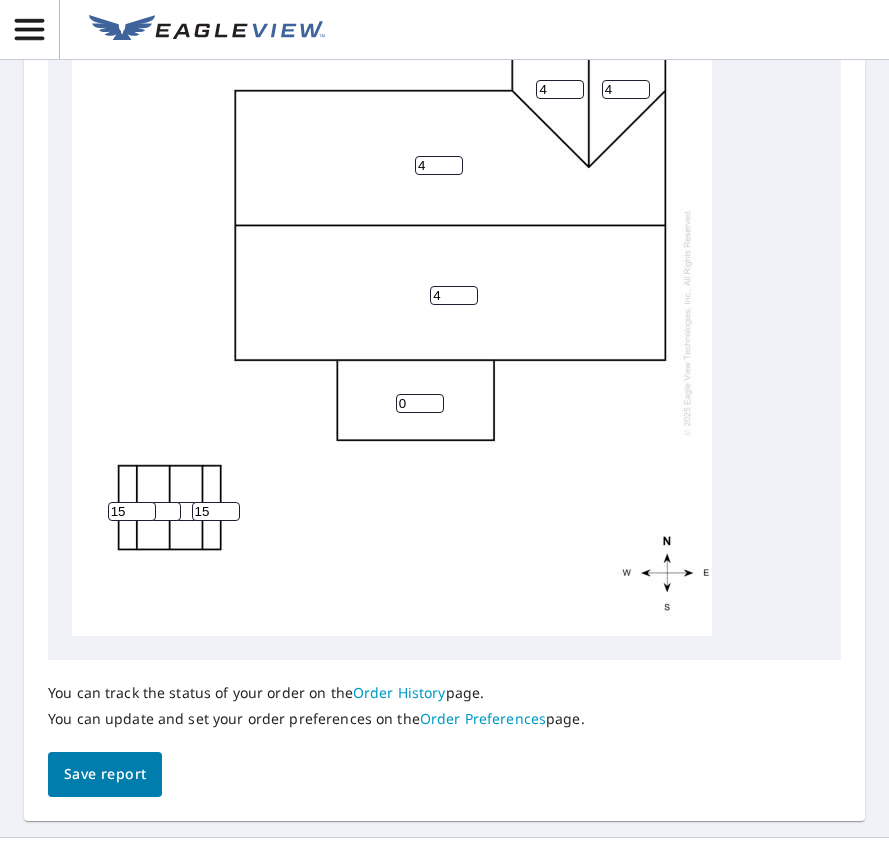 type on "1" 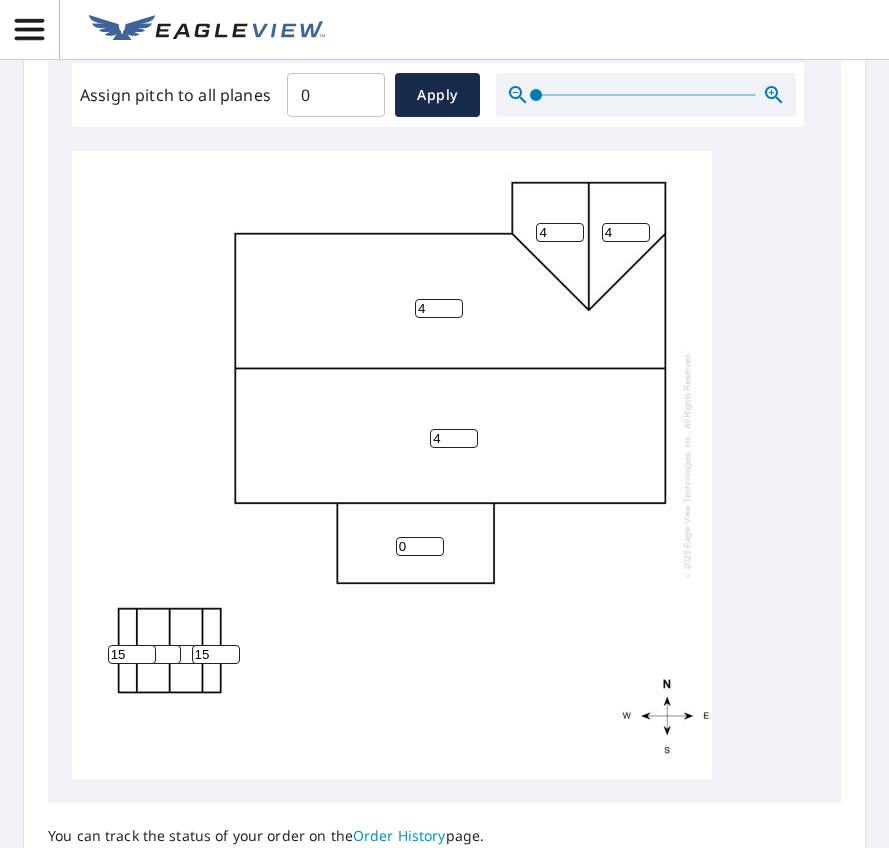 scroll, scrollTop: 600, scrollLeft: 0, axis: vertical 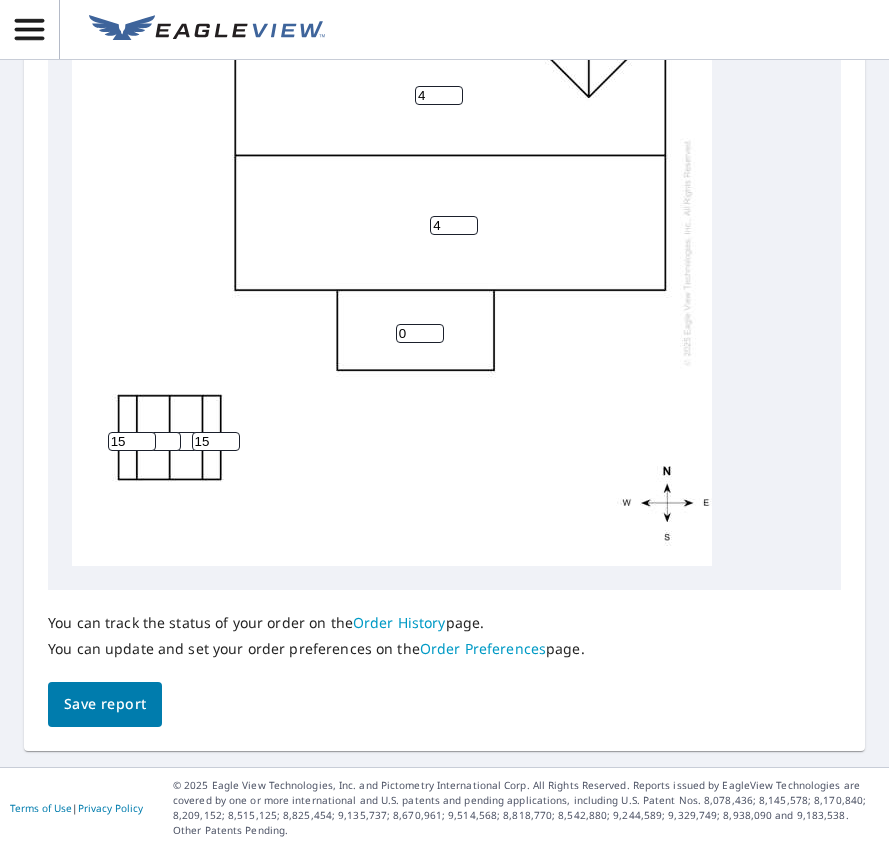 click on "4 4 0 4 4 0 2 15 15" at bounding box center (392, 252) 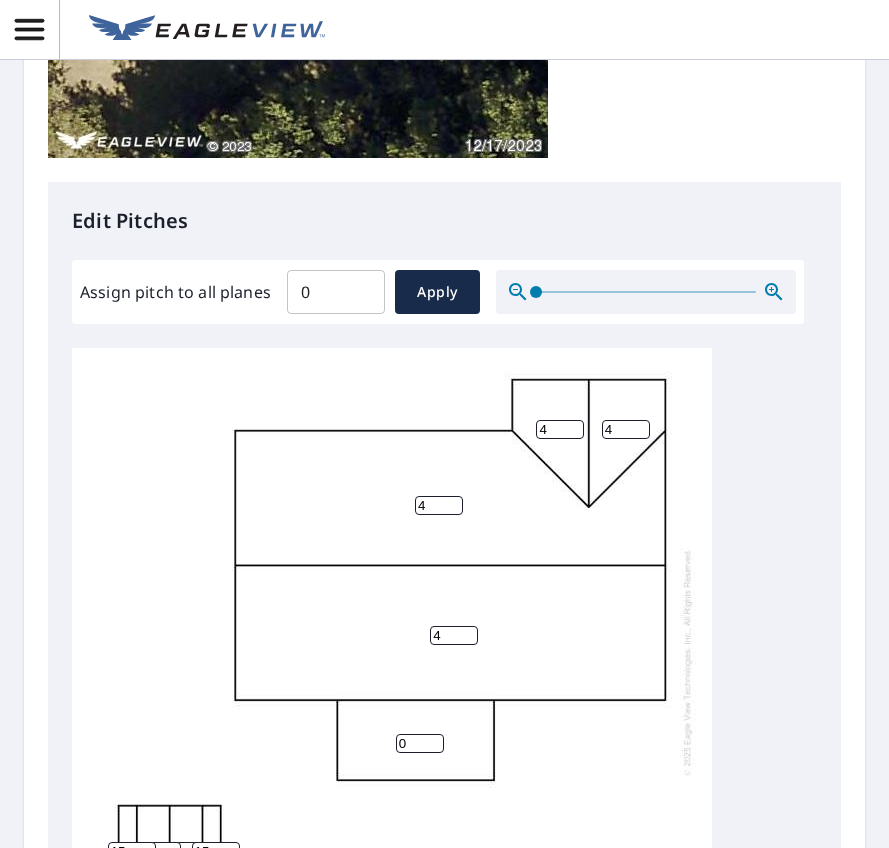 scroll, scrollTop: 998, scrollLeft: 0, axis: vertical 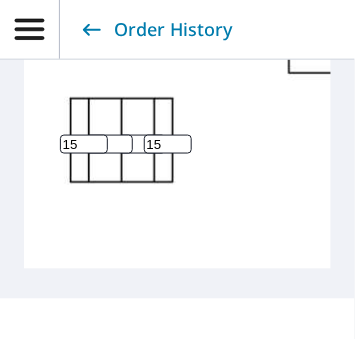 click on "1" at bounding box center (109, 144) 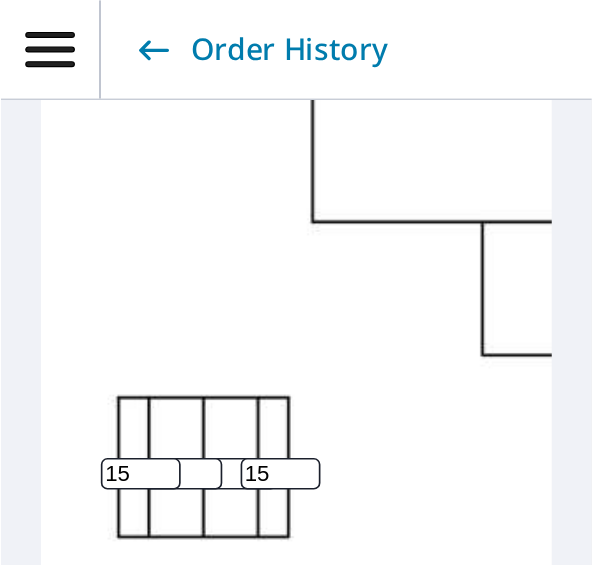 scroll, scrollTop: 1153, scrollLeft: 0, axis: vertical 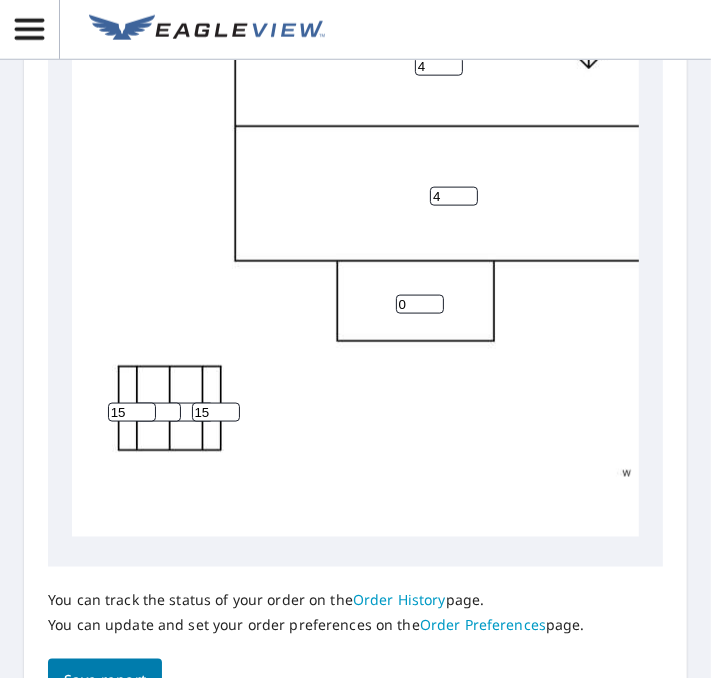 click on "0" at bounding box center [157, 412] 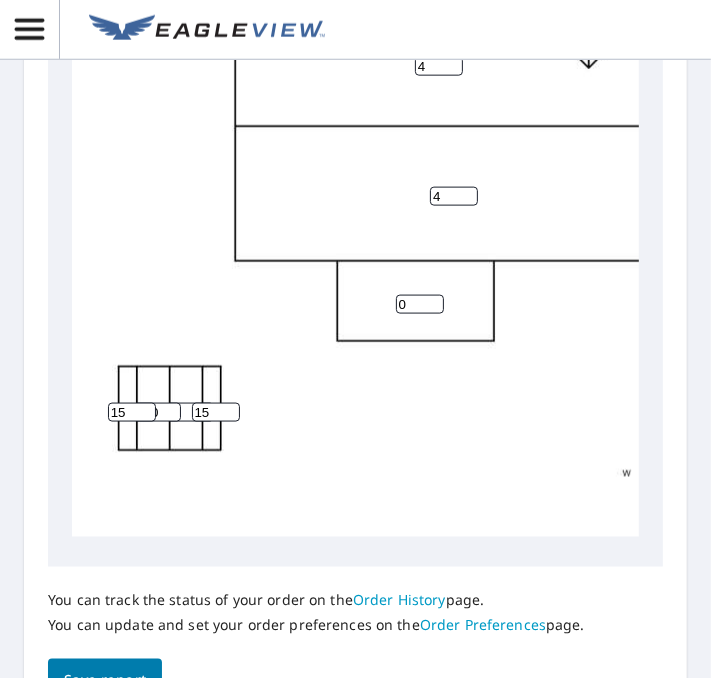 scroll, scrollTop: 0, scrollLeft: 0, axis: both 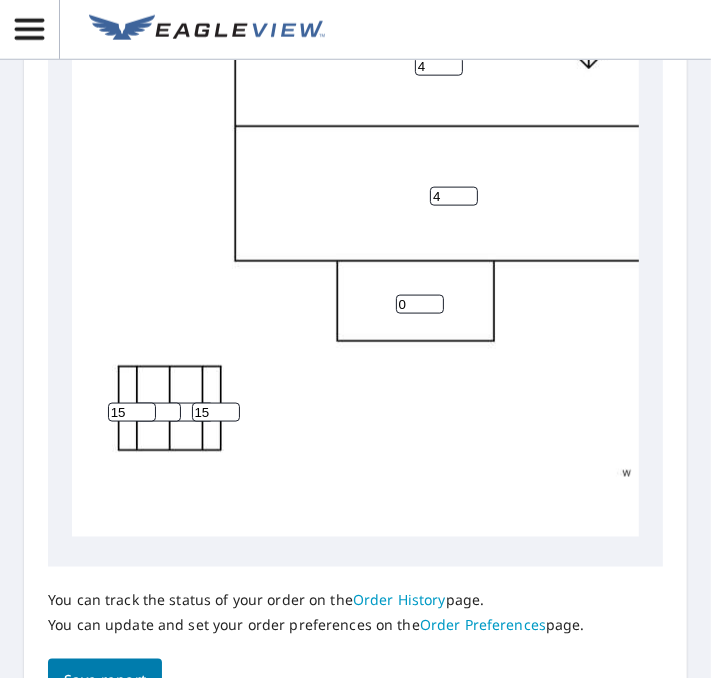 type on "0" 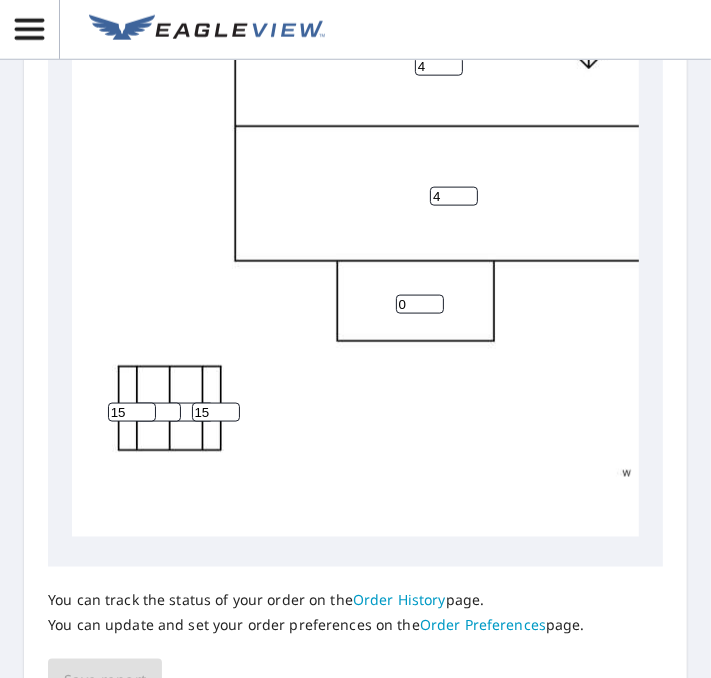 type on "1" 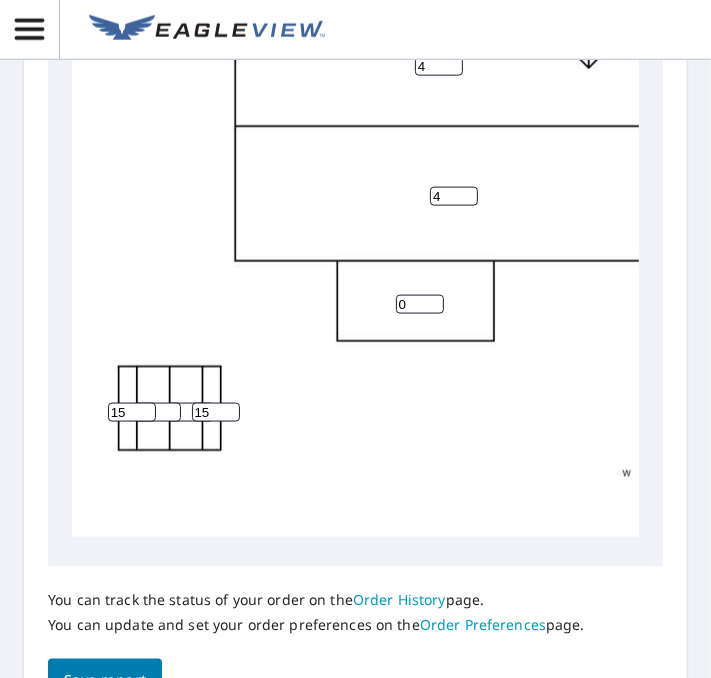 scroll, scrollTop: 18, scrollLeft: 0, axis: vertical 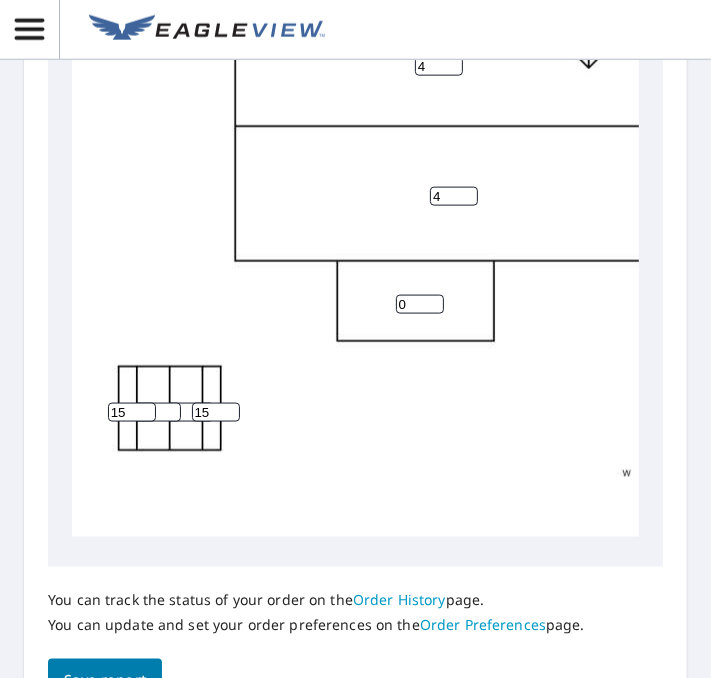 click on "0" at bounding box center (190, 412) 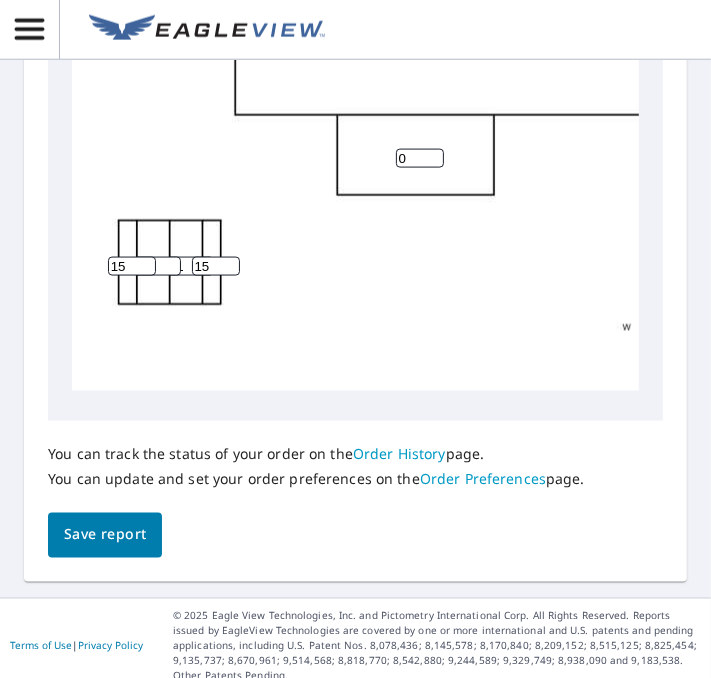 scroll, scrollTop: 1313, scrollLeft: 0, axis: vertical 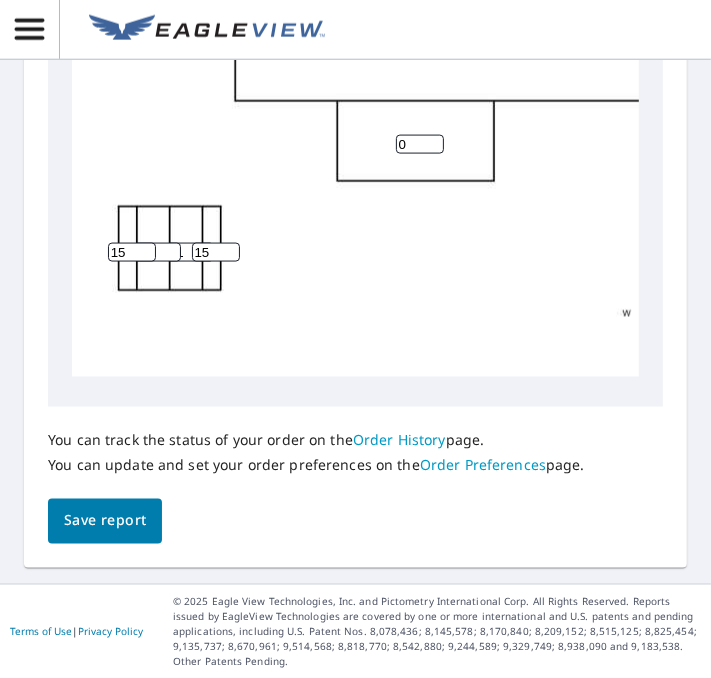 type on "01" 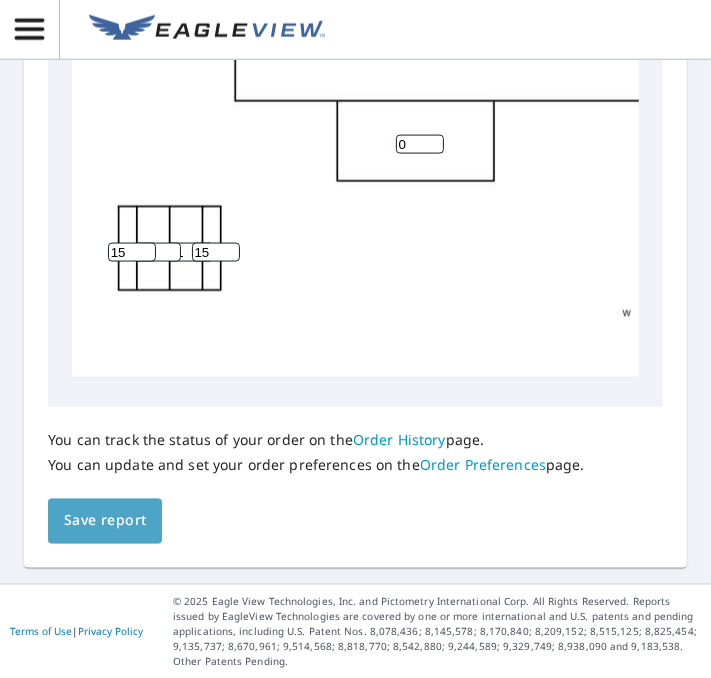 click on "Save report" at bounding box center (105, 521) 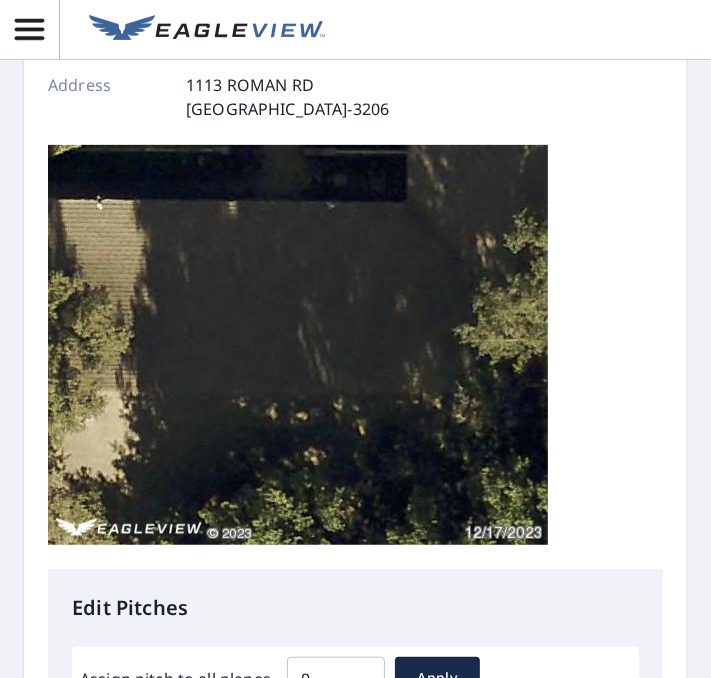 scroll, scrollTop: 0, scrollLeft: 0, axis: both 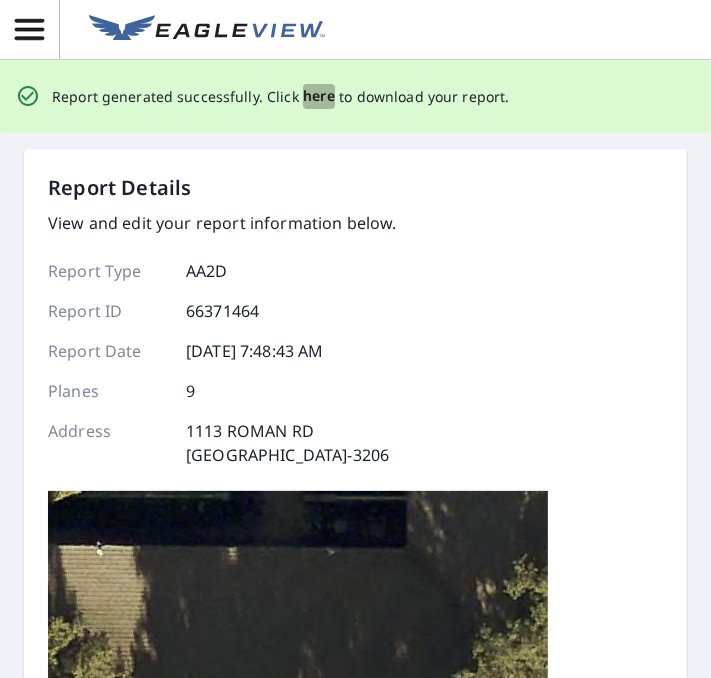 click on "here" at bounding box center [319, 96] 